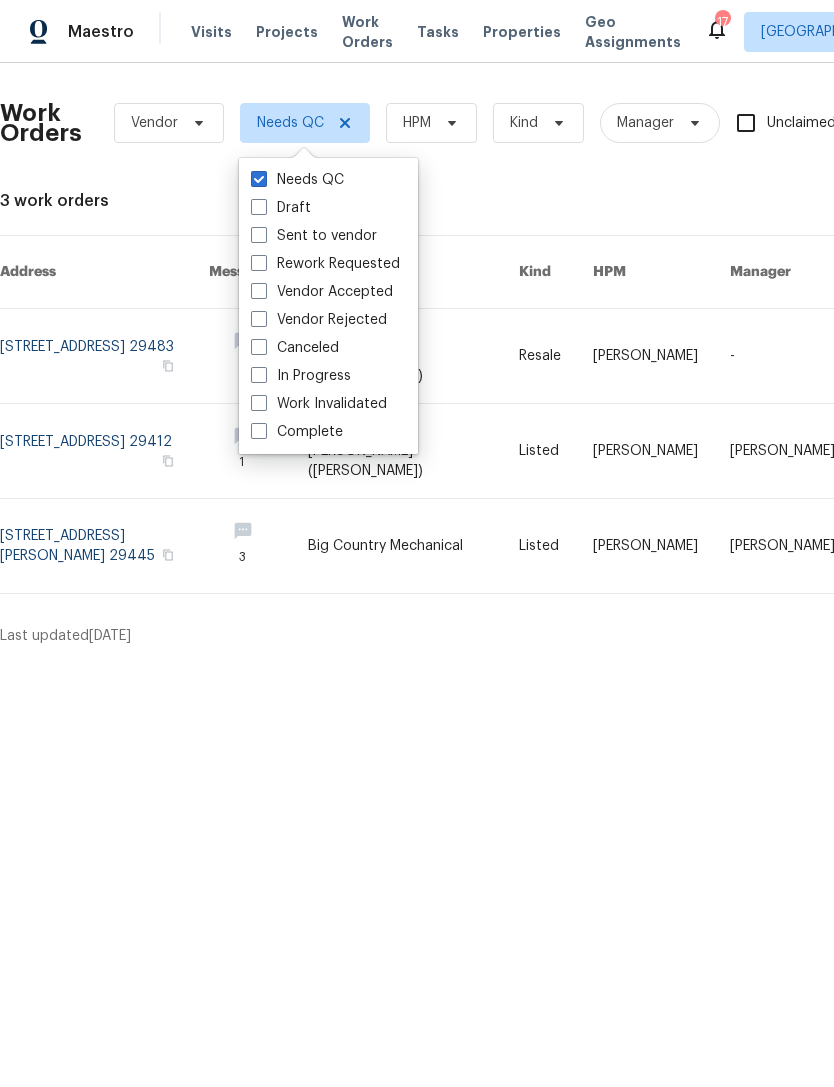 scroll, scrollTop: 0, scrollLeft: 0, axis: both 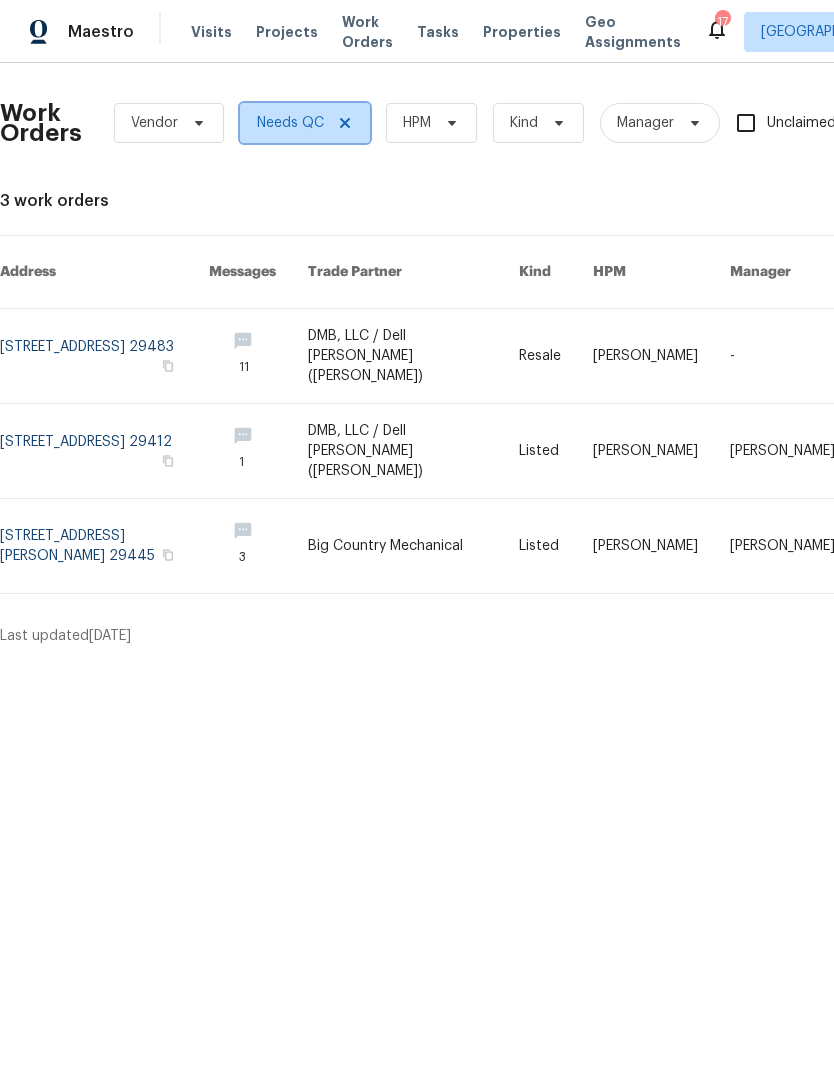 click 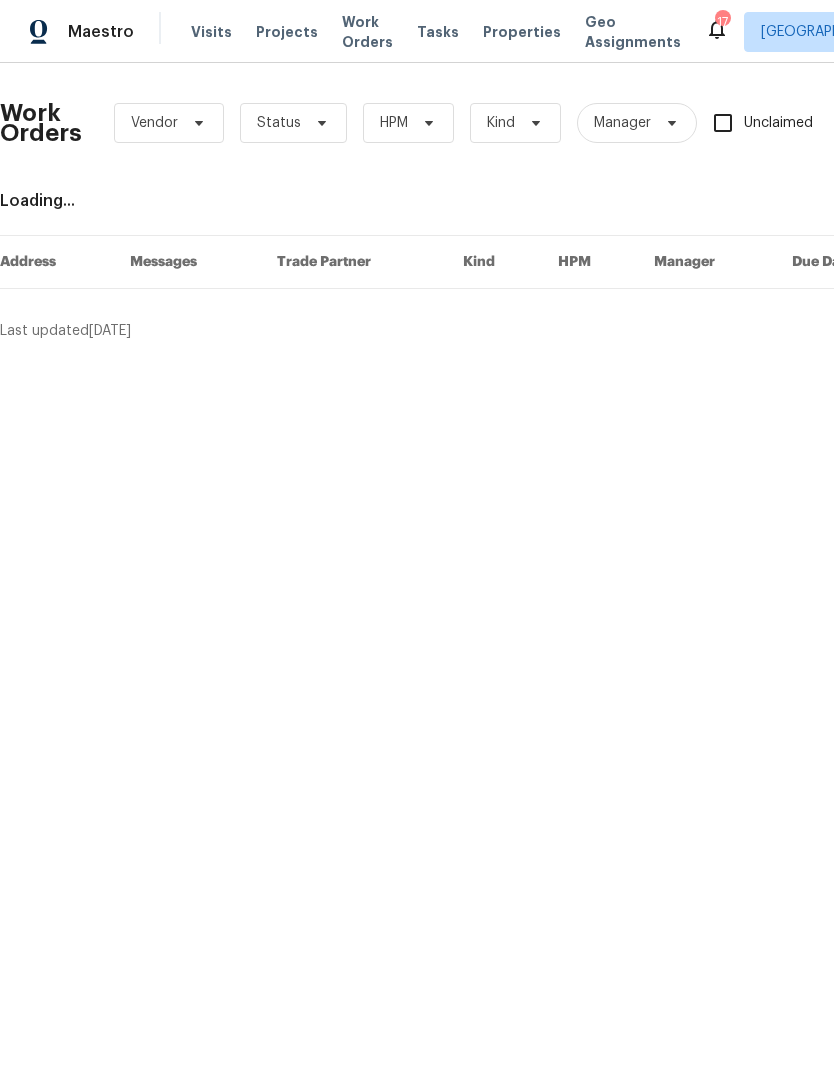 click on "Work Orders" at bounding box center (367, 32) 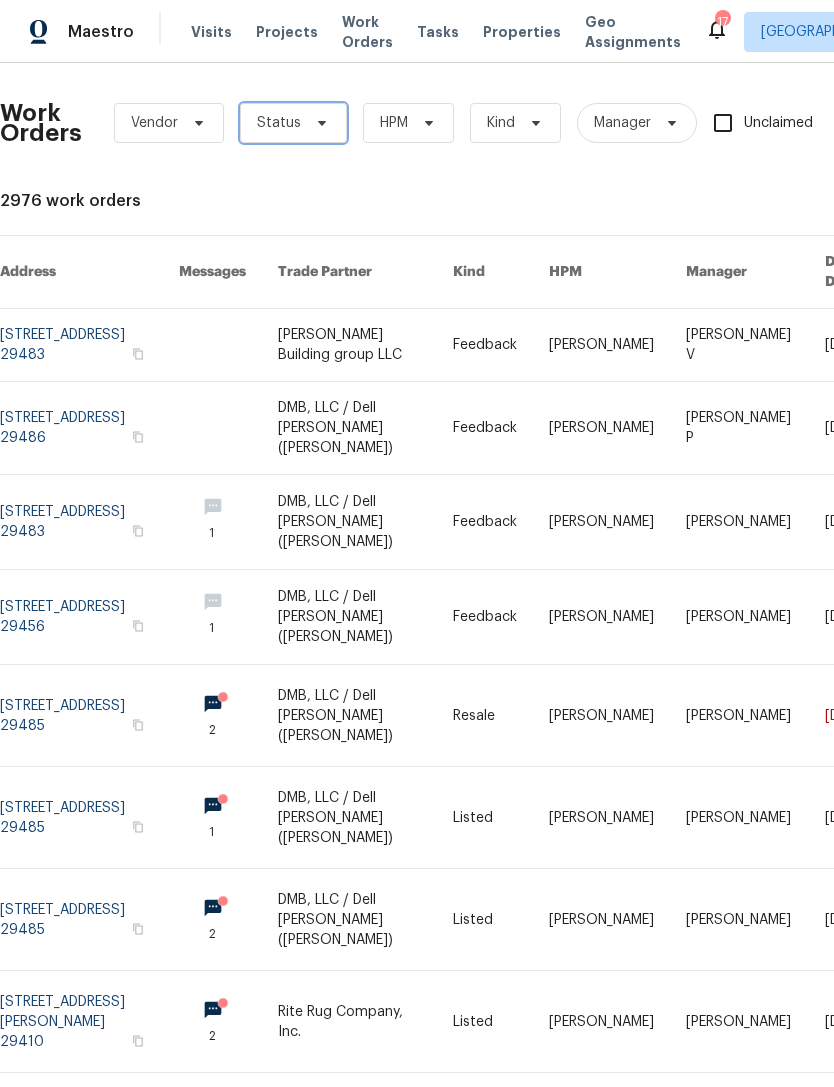click 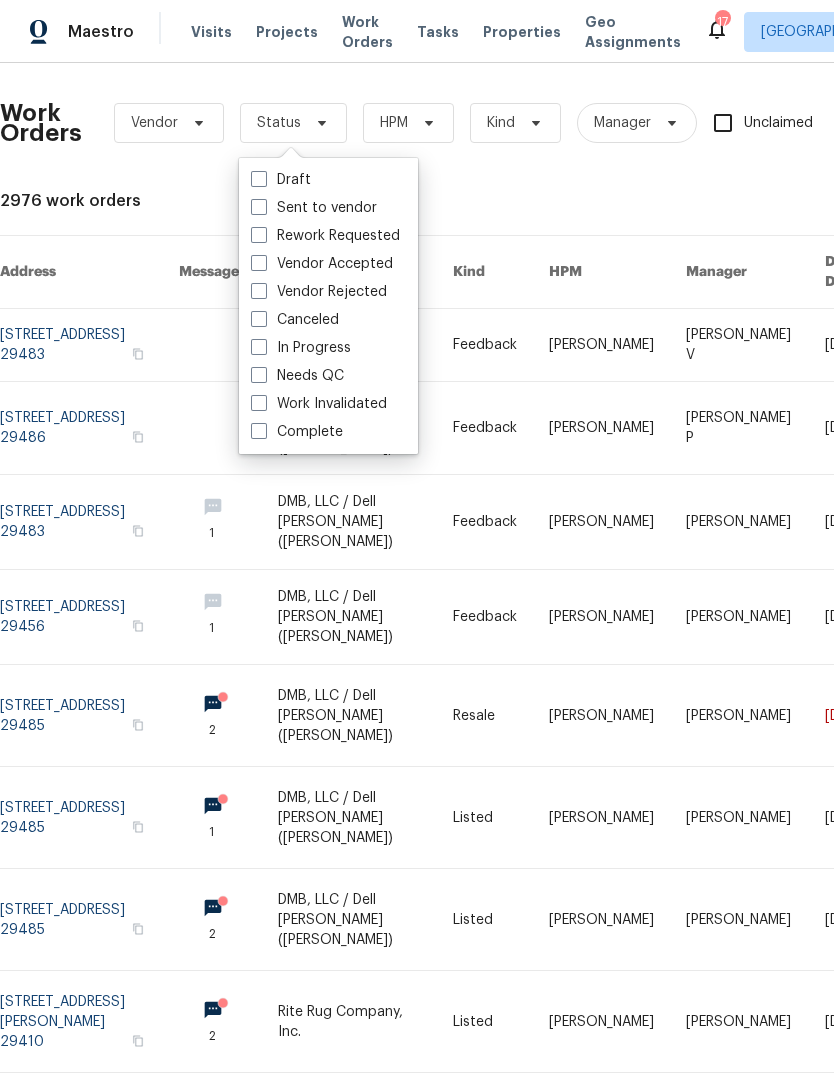 click on "Needs QC" at bounding box center [297, 376] 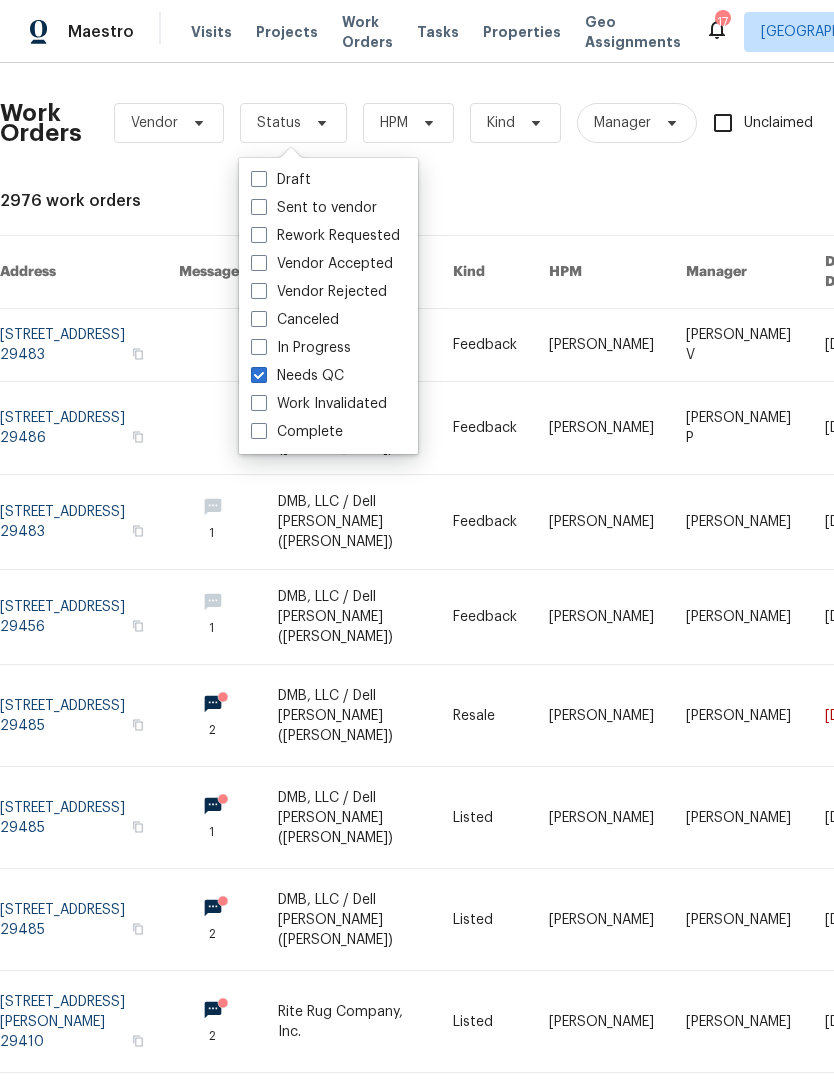 checkbox on "true" 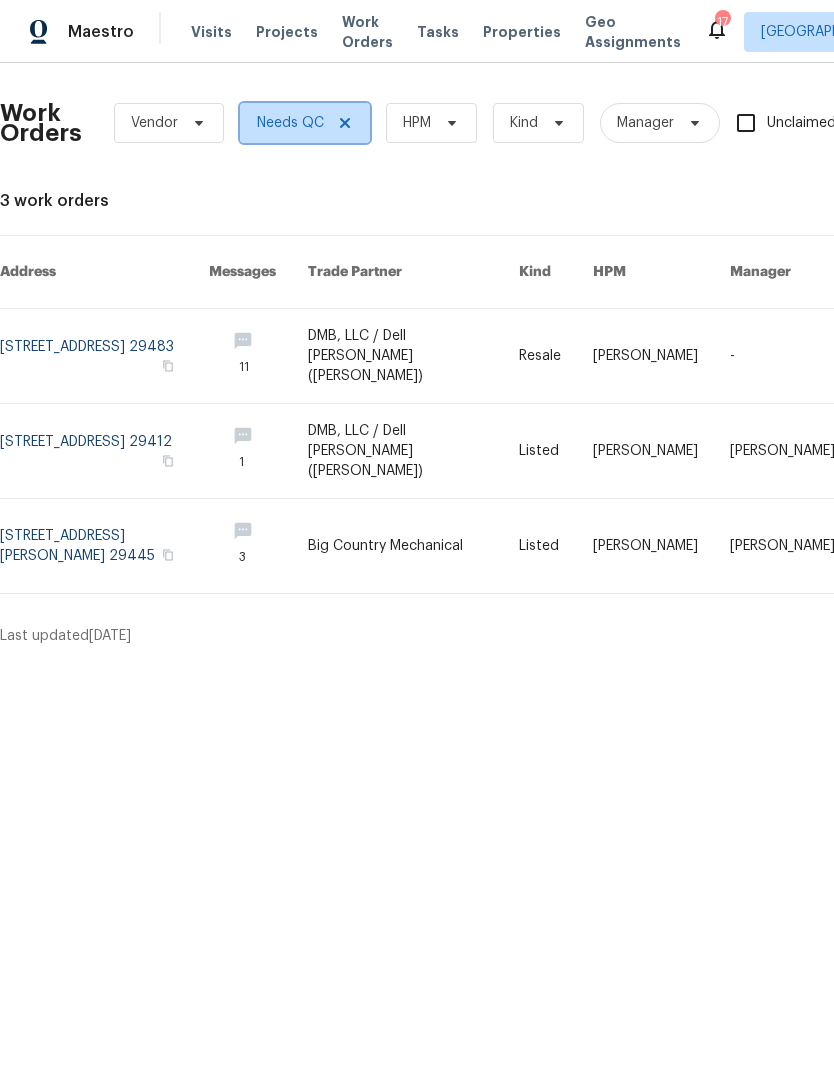 click 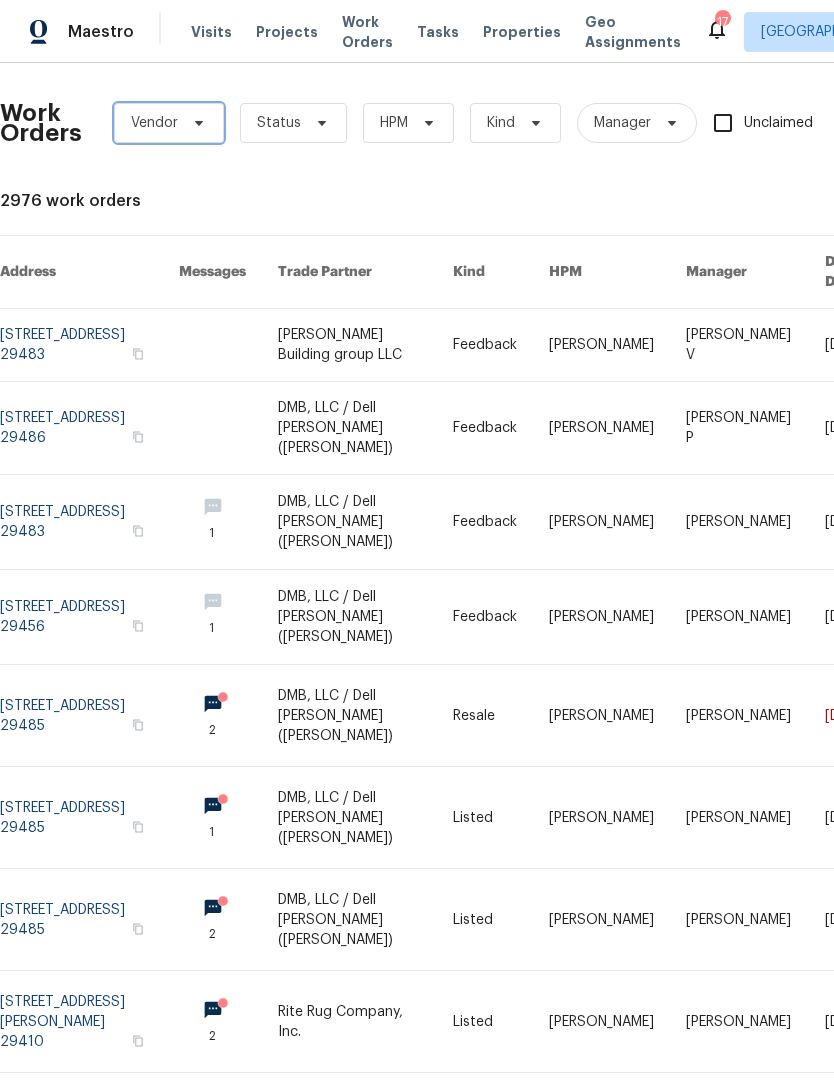 click 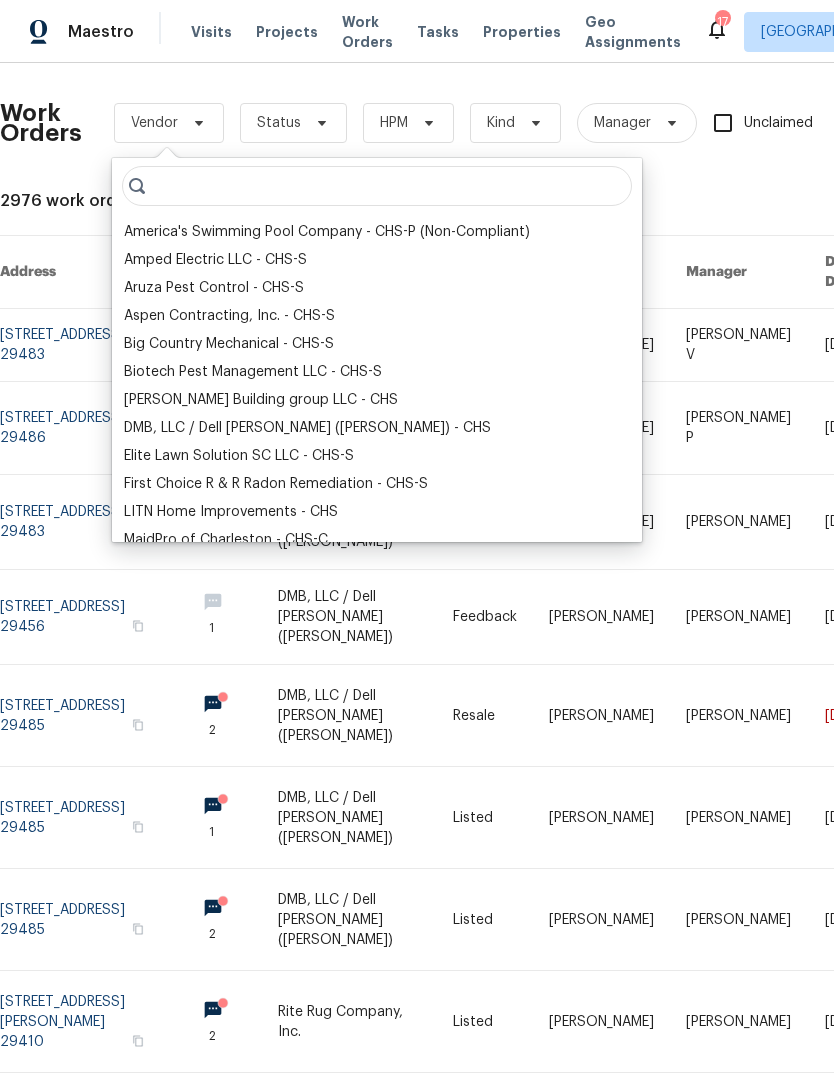 click on "DMB, LLC / Dell Bryson (Heise) - CHS" at bounding box center [307, 428] 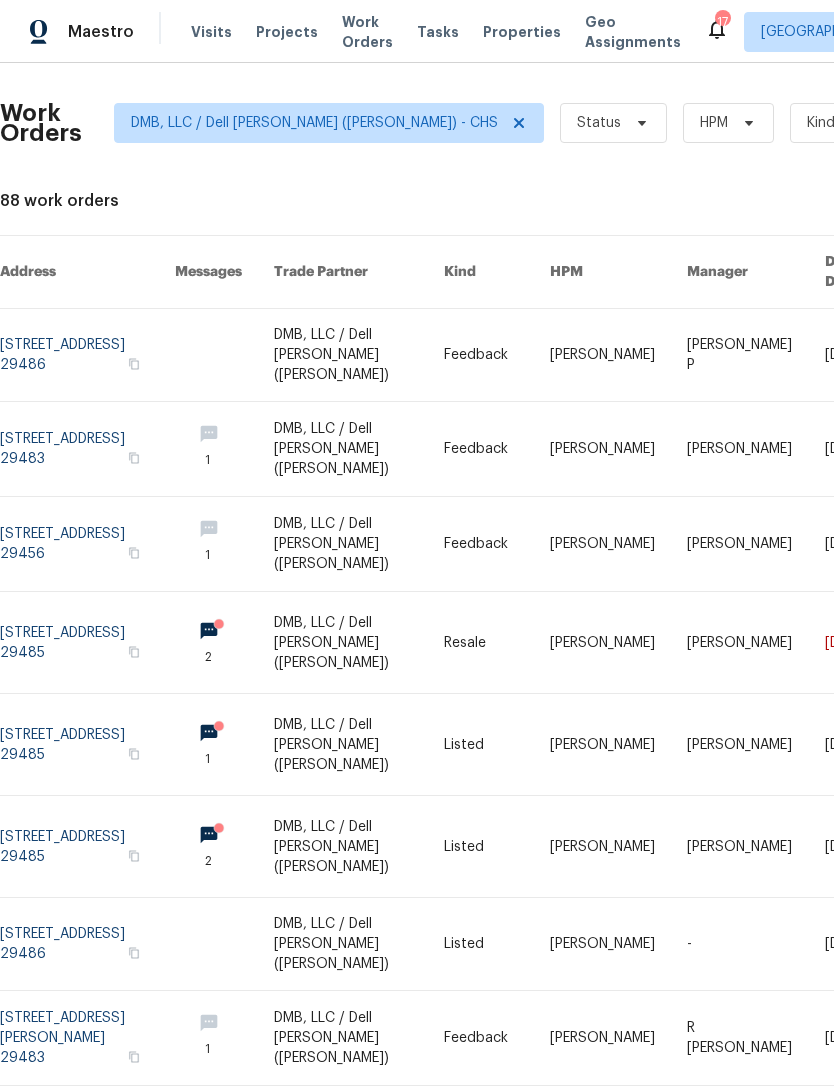 scroll, scrollTop: 0, scrollLeft: 0, axis: both 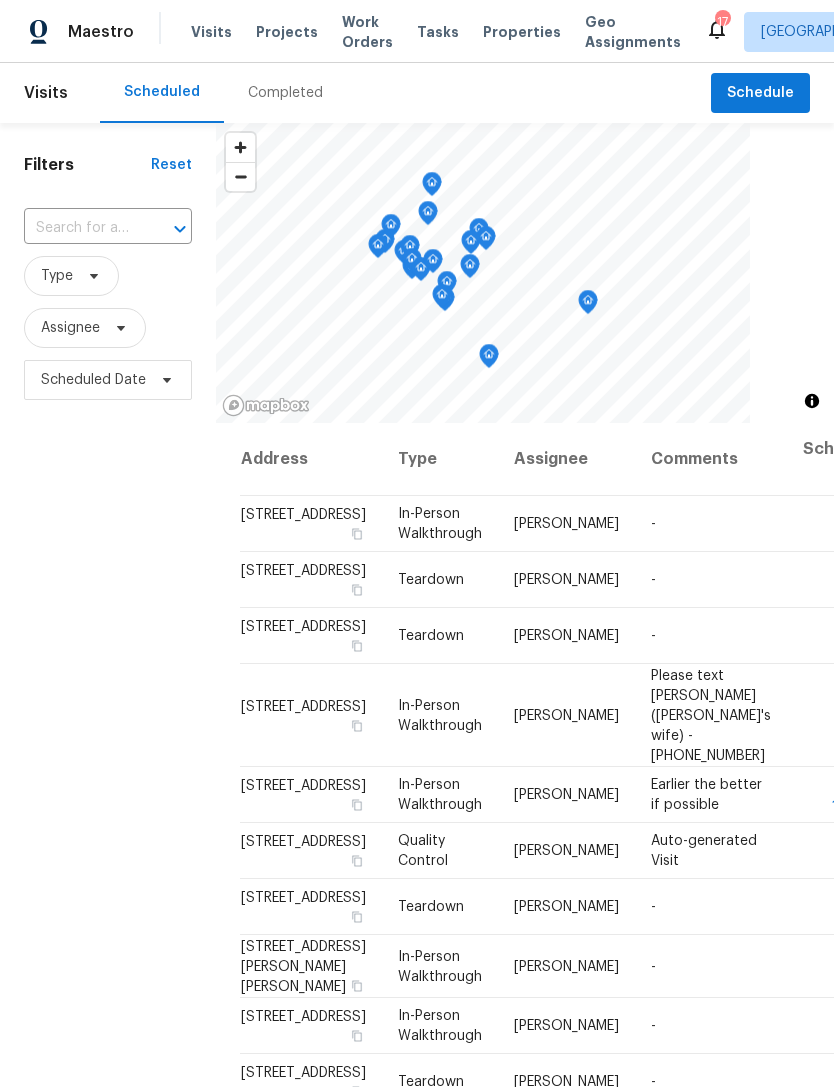 click on "Work Orders" at bounding box center (367, 32) 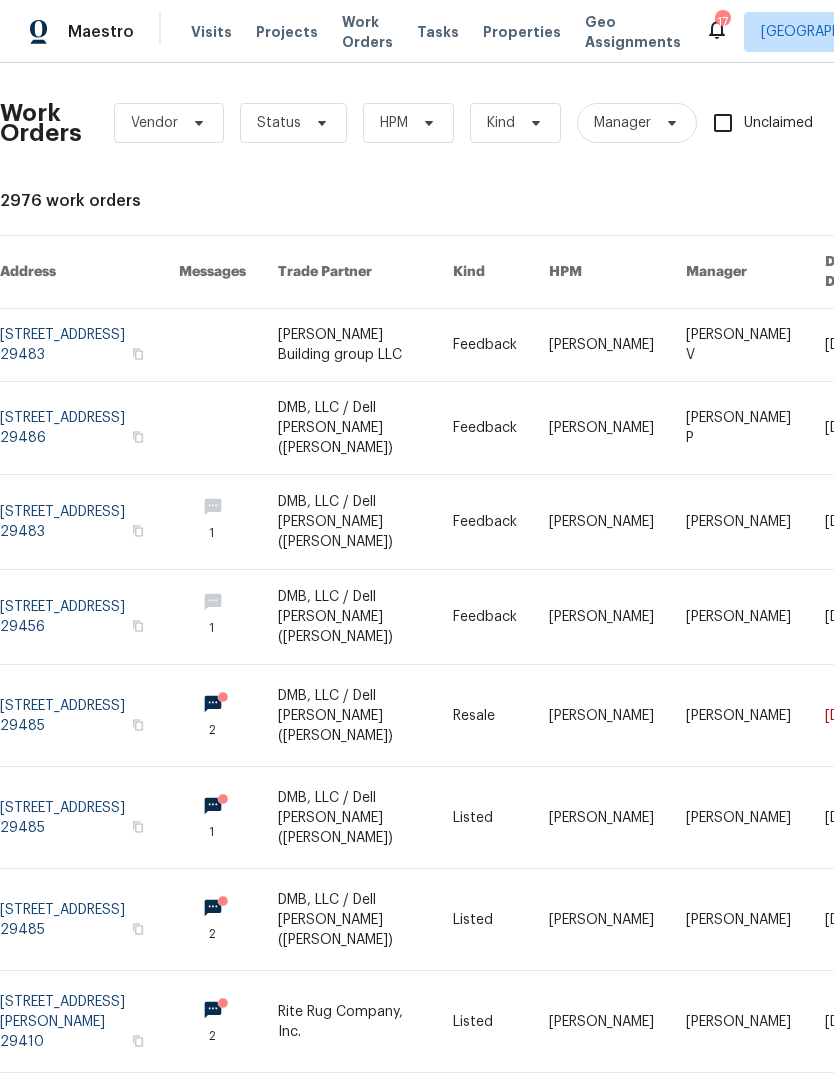 click at bounding box center (89, 345) 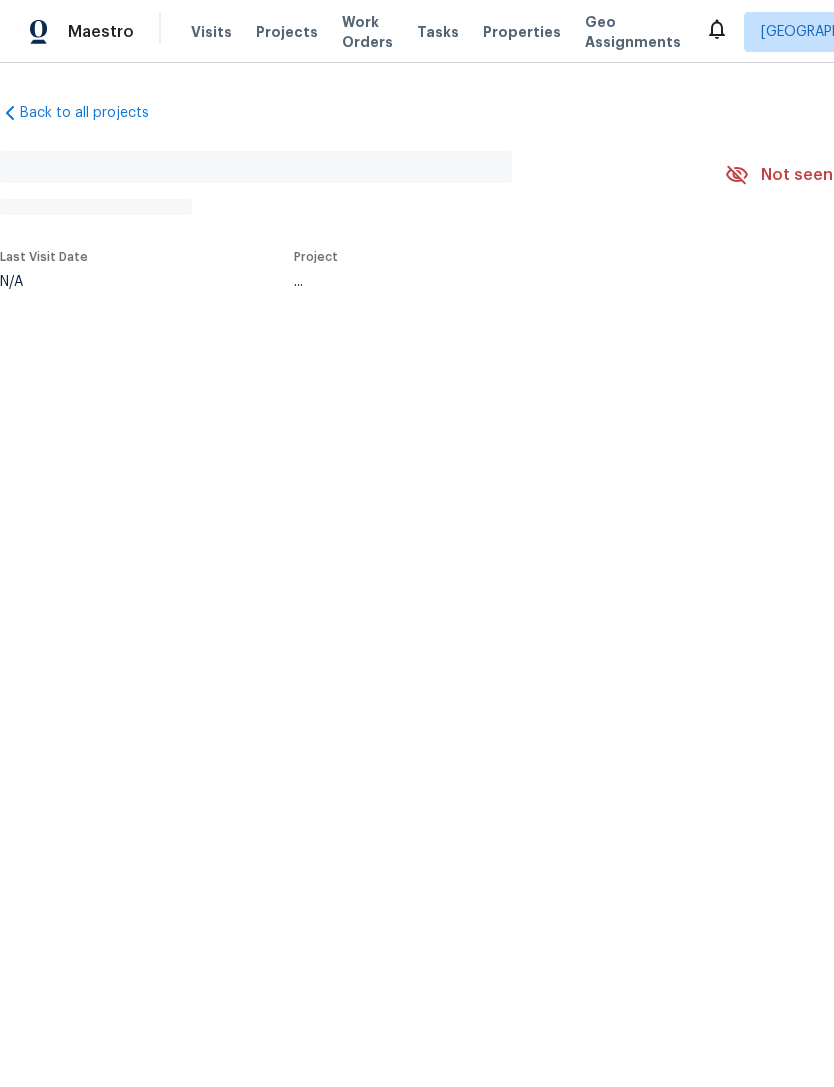 scroll, scrollTop: 0, scrollLeft: 0, axis: both 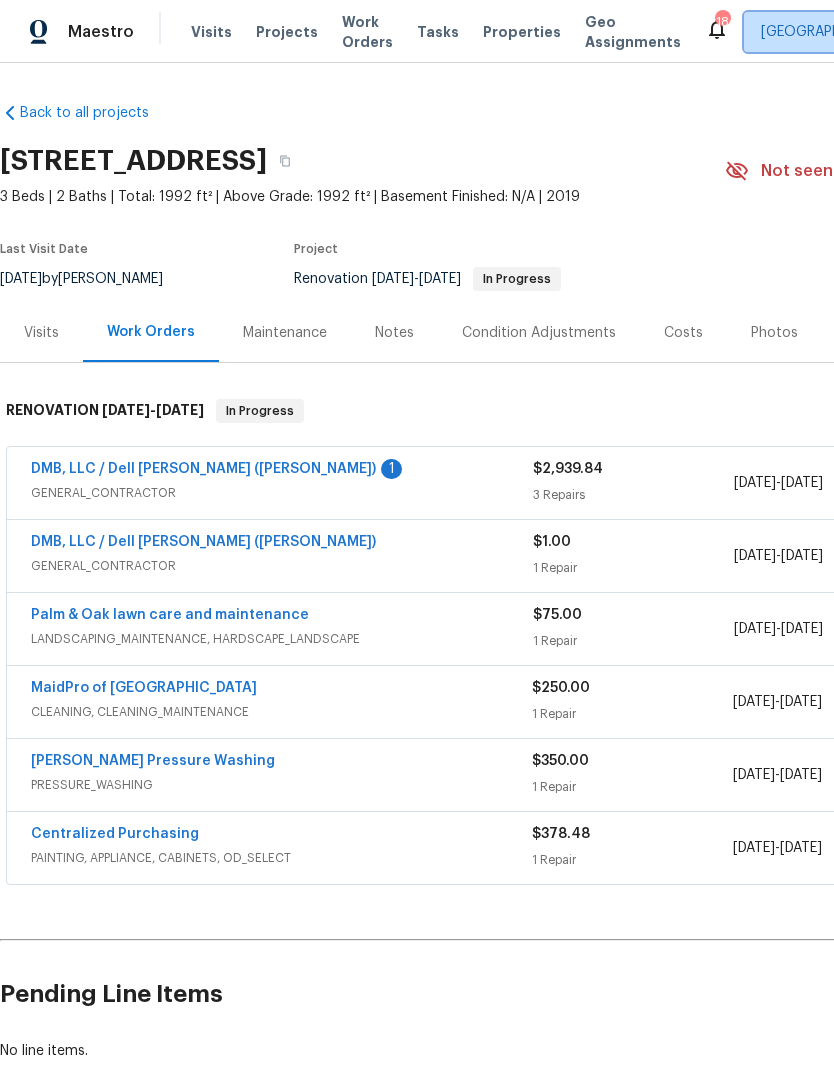 click on "Charleston, SC" at bounding box center [903, 32] 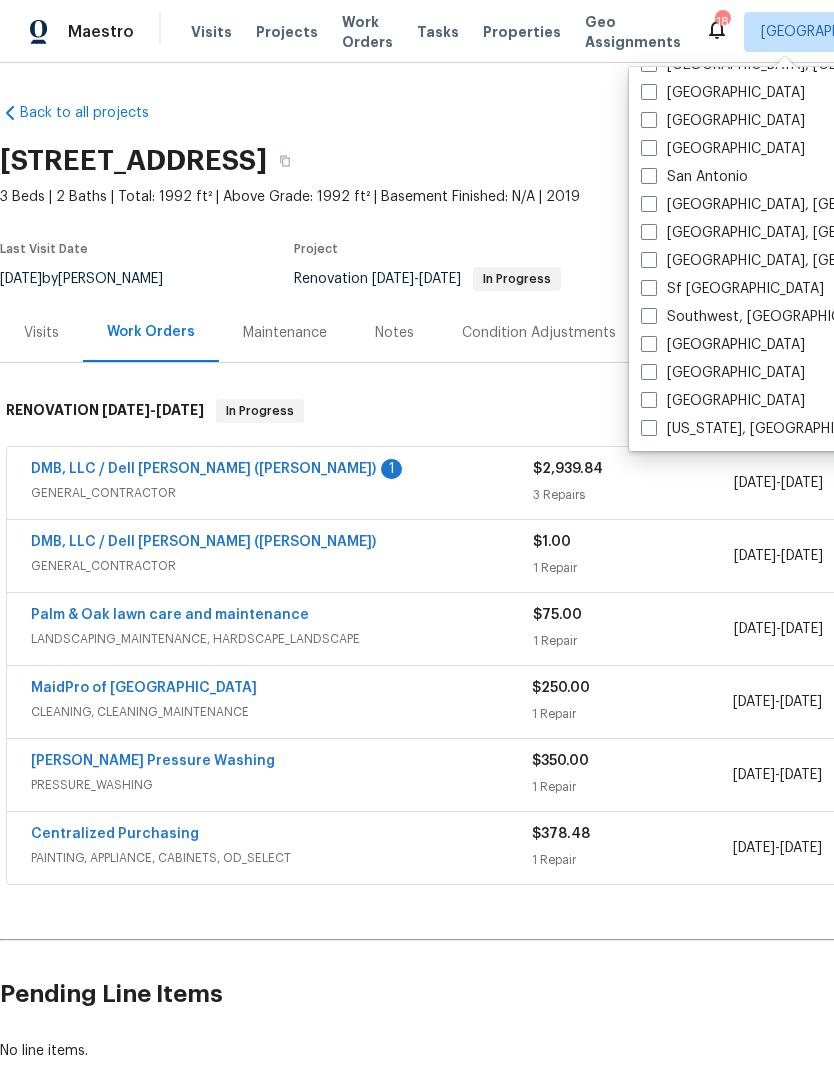 scroll, scrollTop: 1340, scrollLeft: 0, axis: vertical 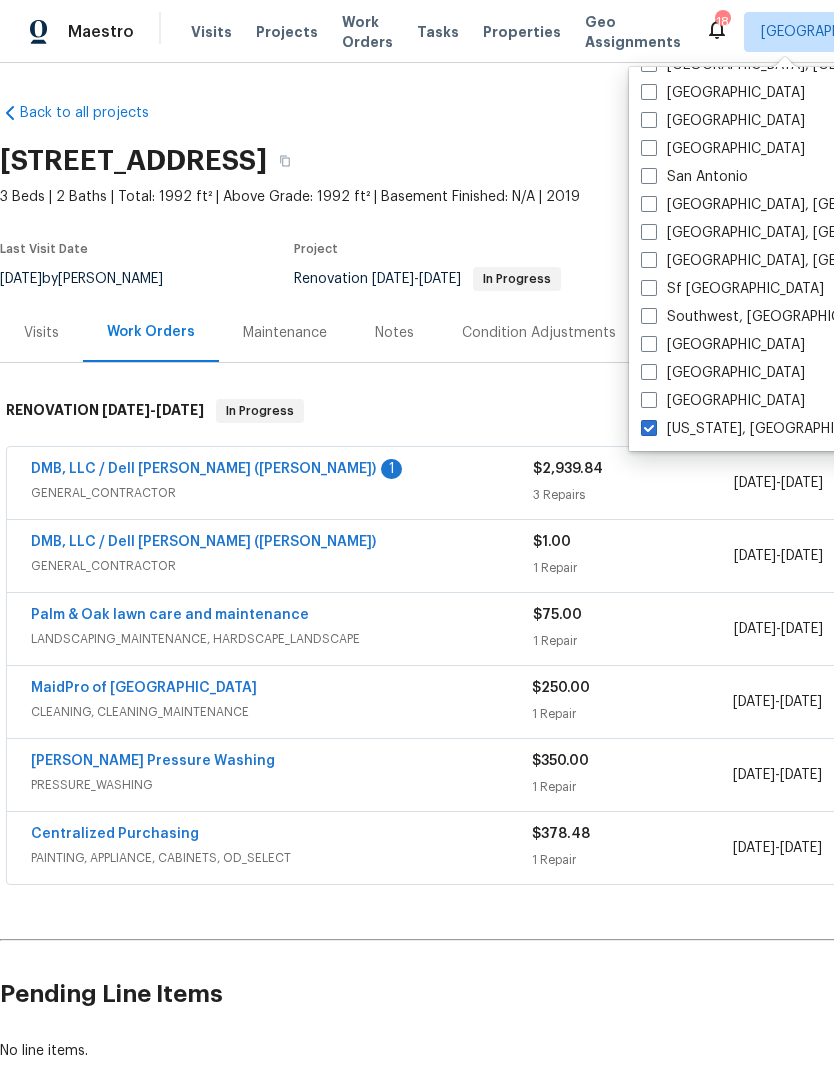 checkbox on "true" 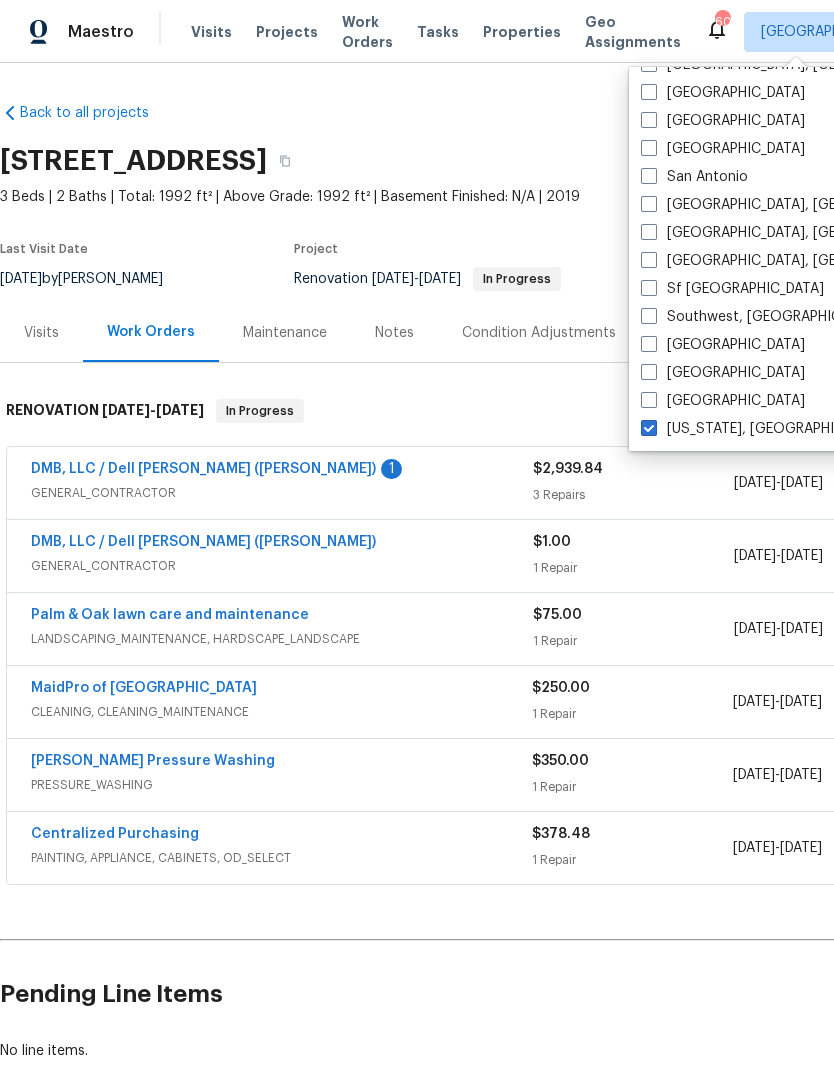 click on "RENOVATION   7/15/25  -  7/21/25 In Progress" at bounding box center [565, 411] 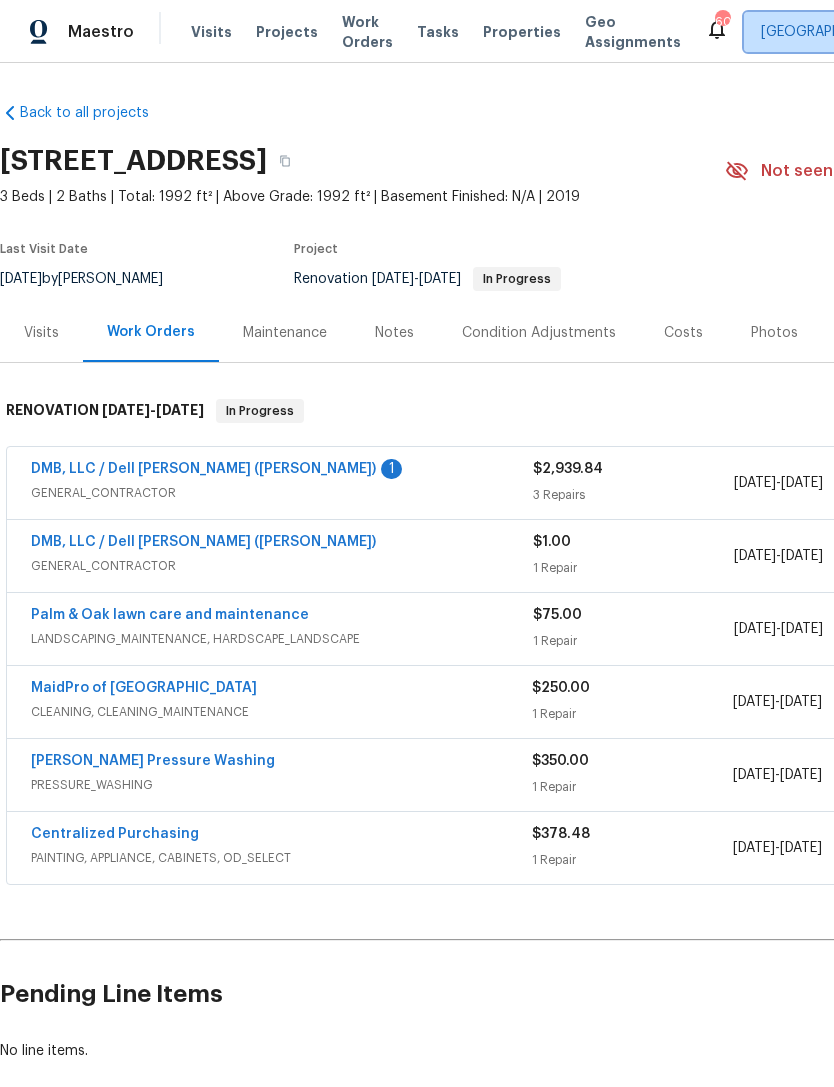 click on "Charleston, SC + 1" at bounding box center [928, 32] 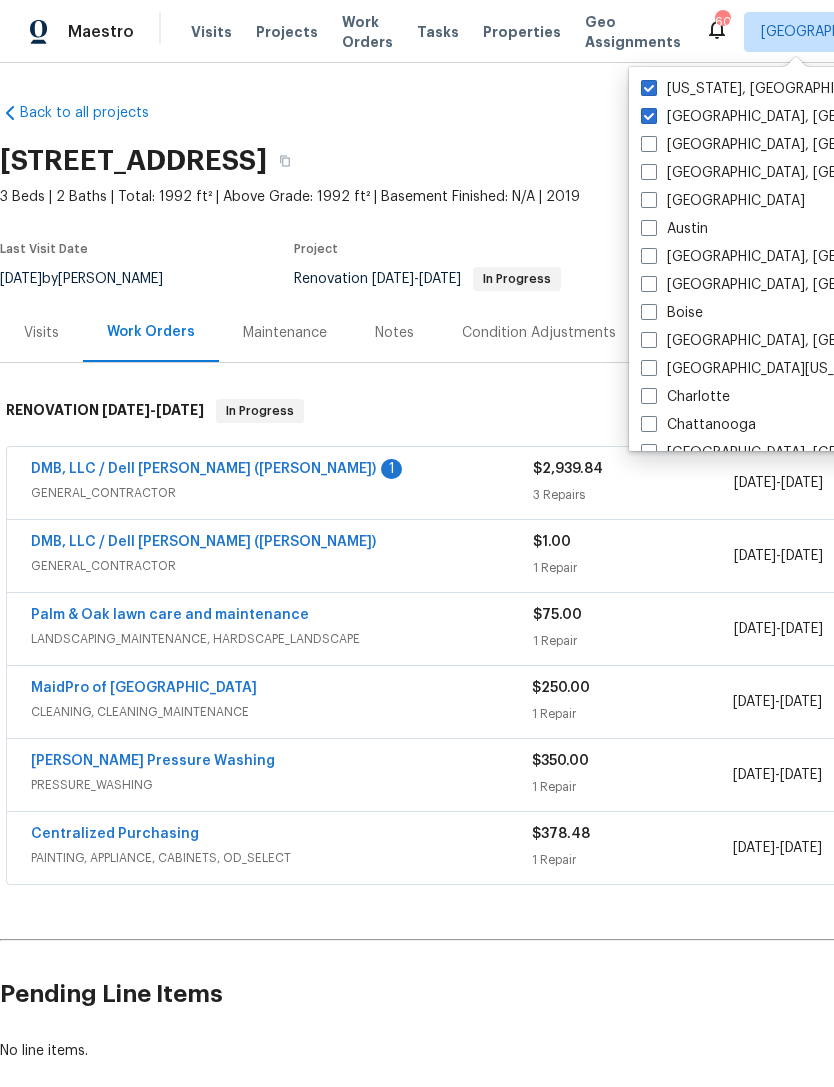 click on "Charleston, SC" at bounding box center [796, 117] 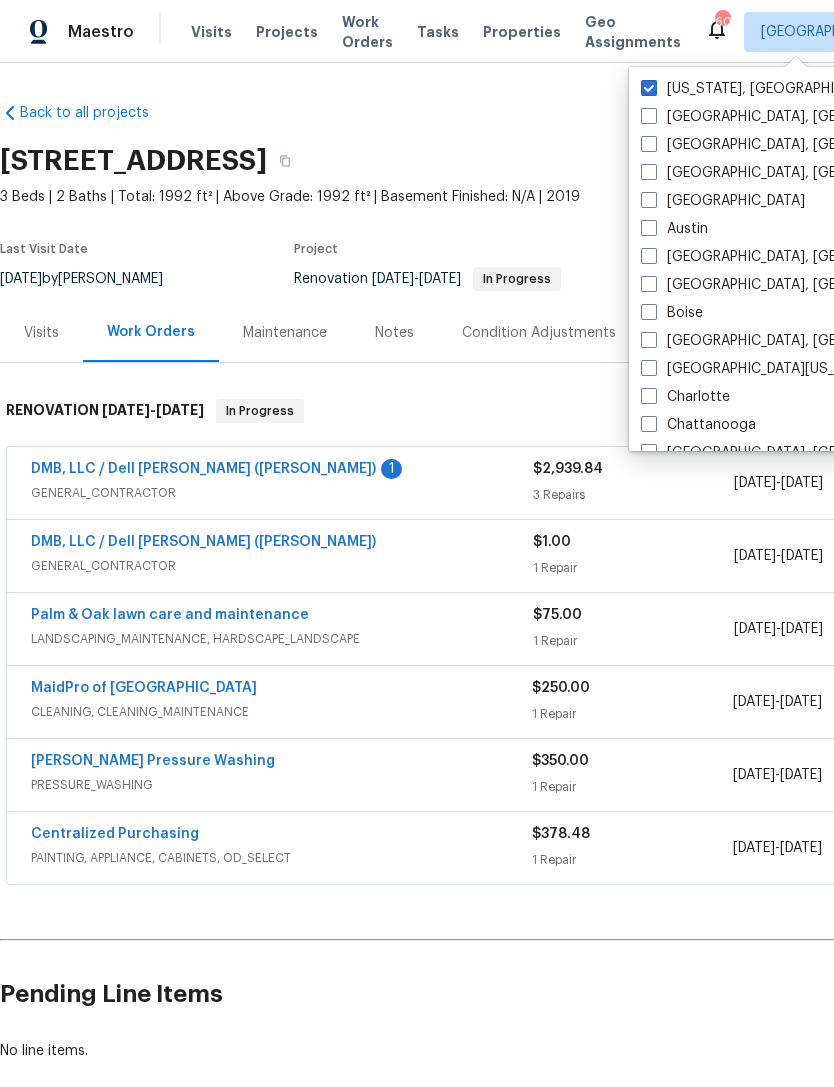 checkbox on "false" 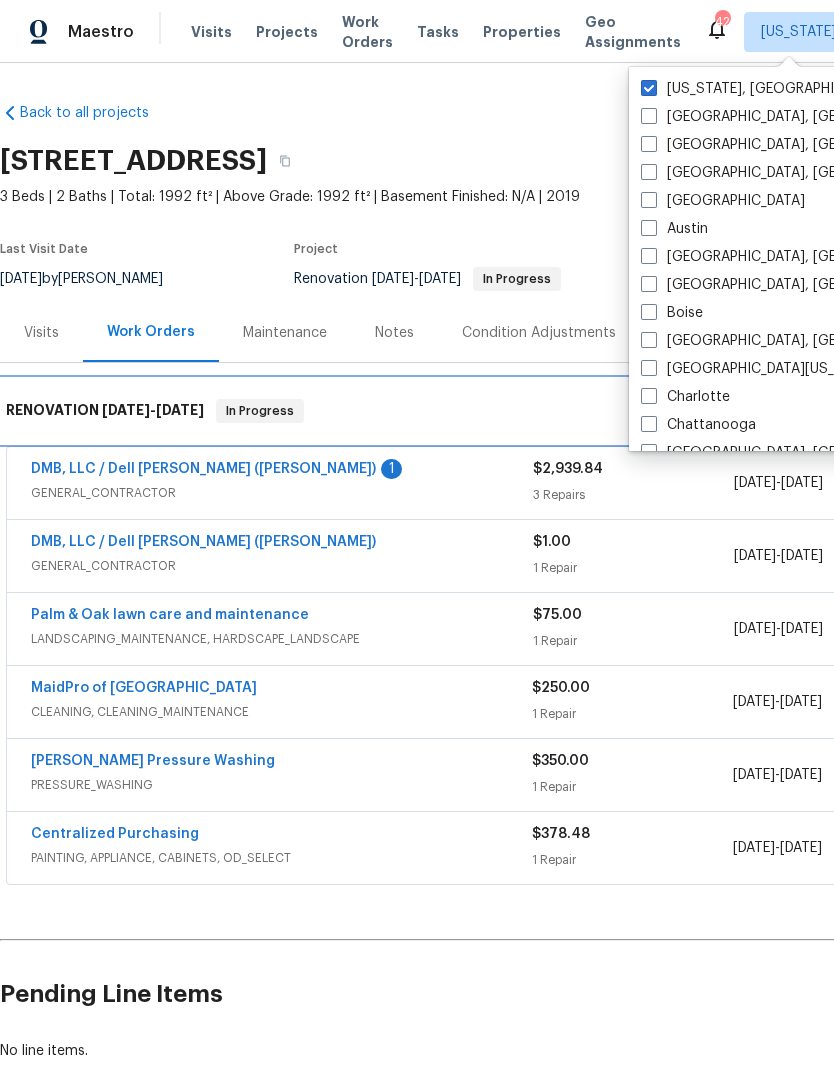 click on "RENOVATION   7/15/25  -  7/21/25 In Progress" at bounding box center [565, 411] 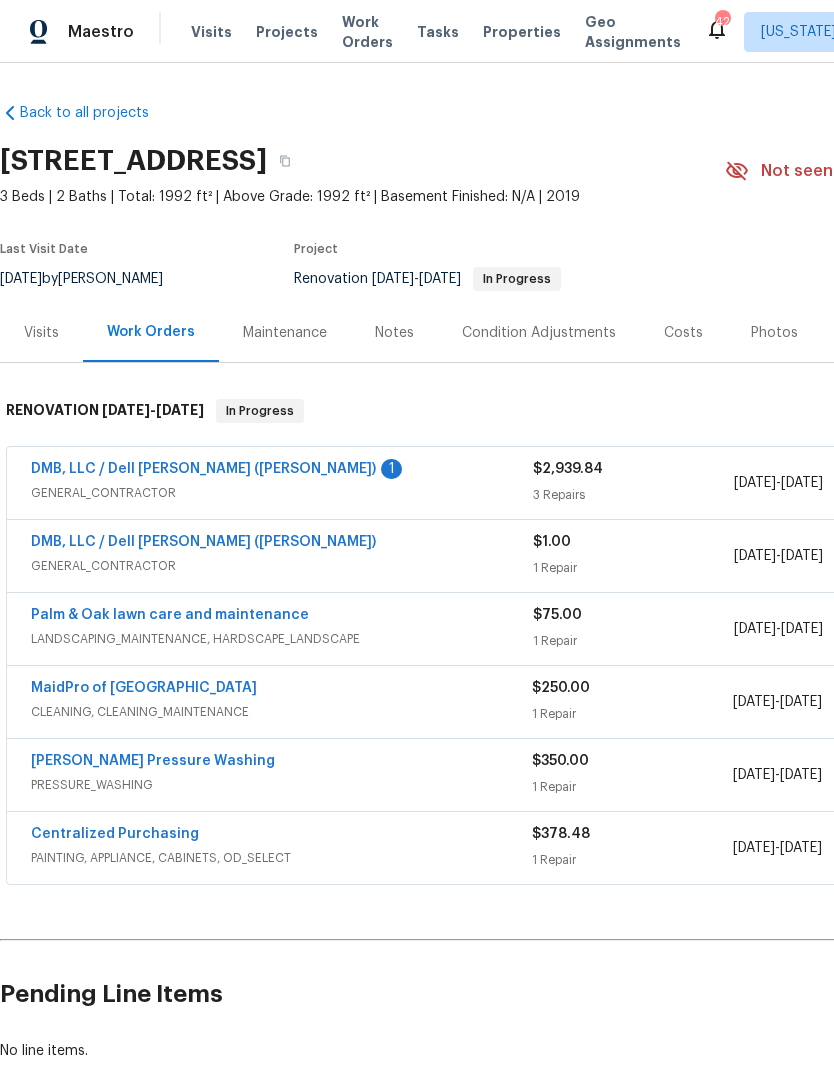 click on "Visits" at bounding box center [211, 32] 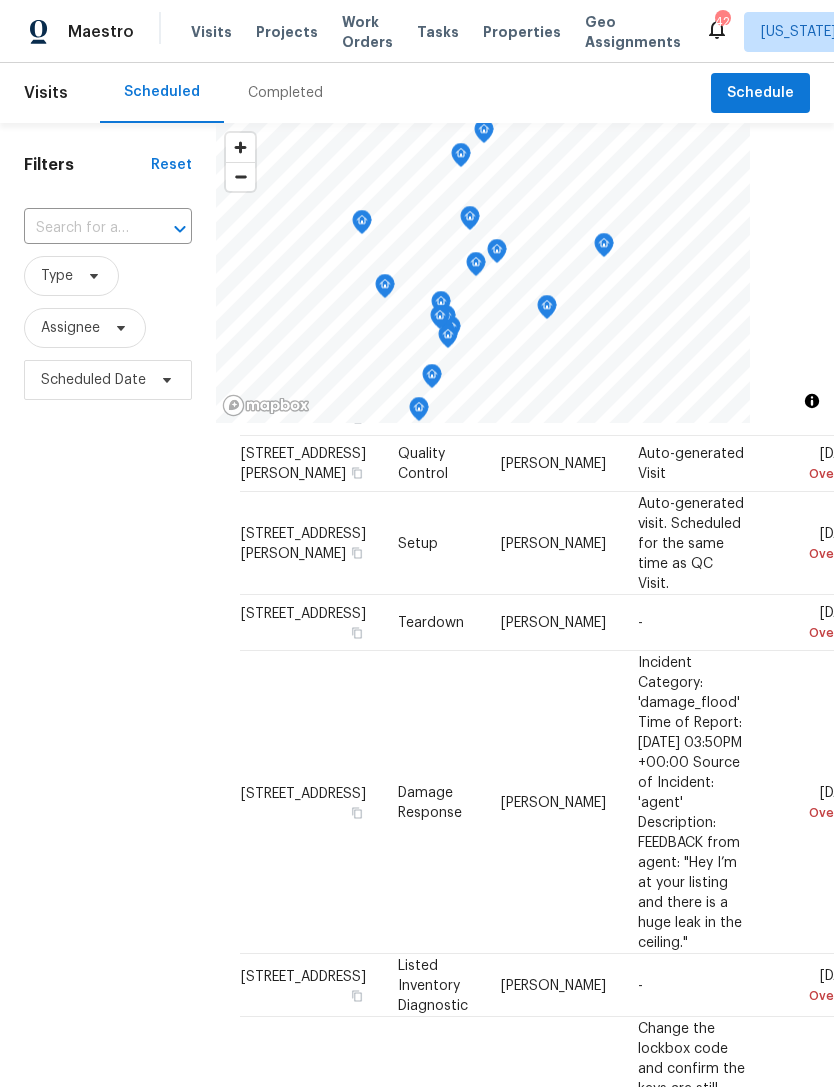 scroll, scrollTop: 3504, scrollLeft: 0, axis: vertical 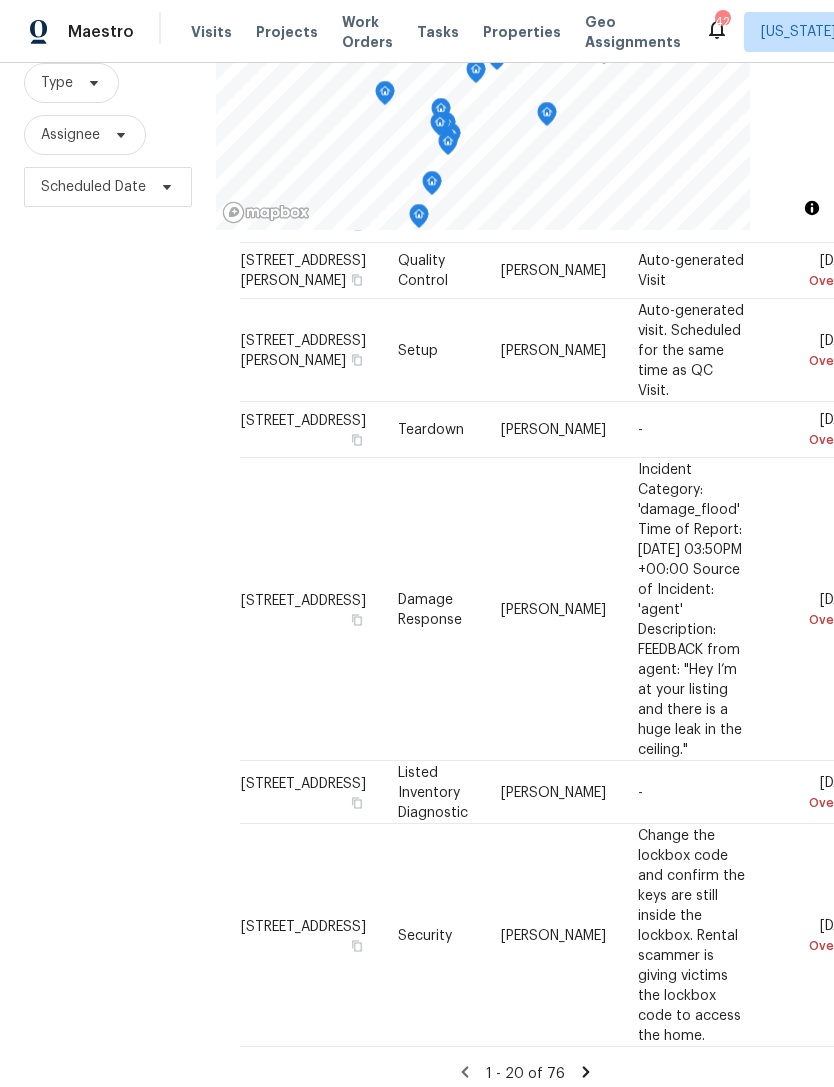 click 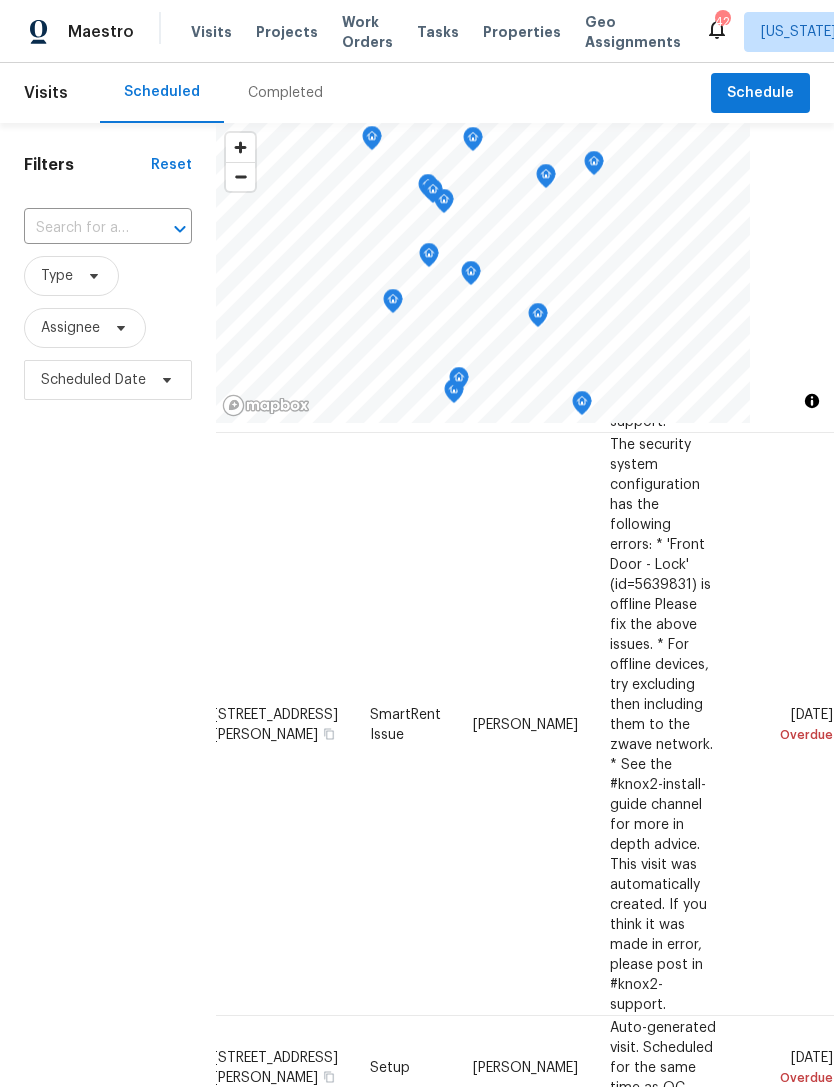 scroll, scrollTop: 1024, scrollLeft: 99, axis: both 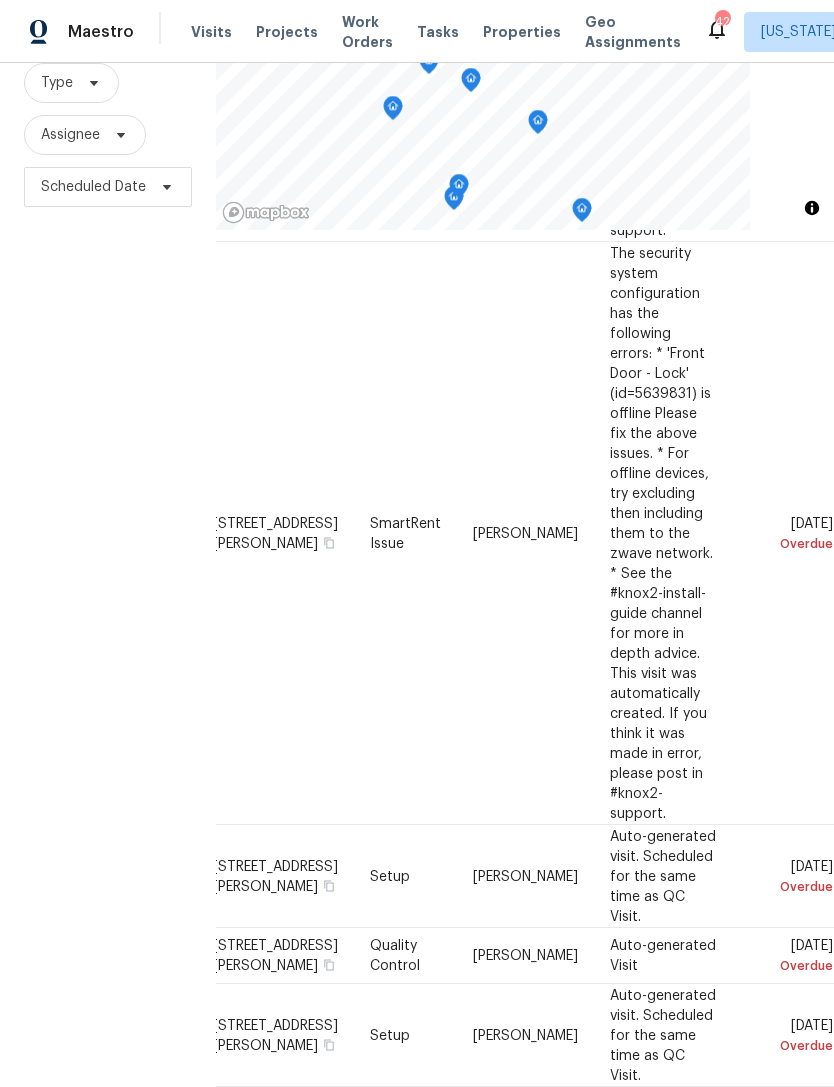 click 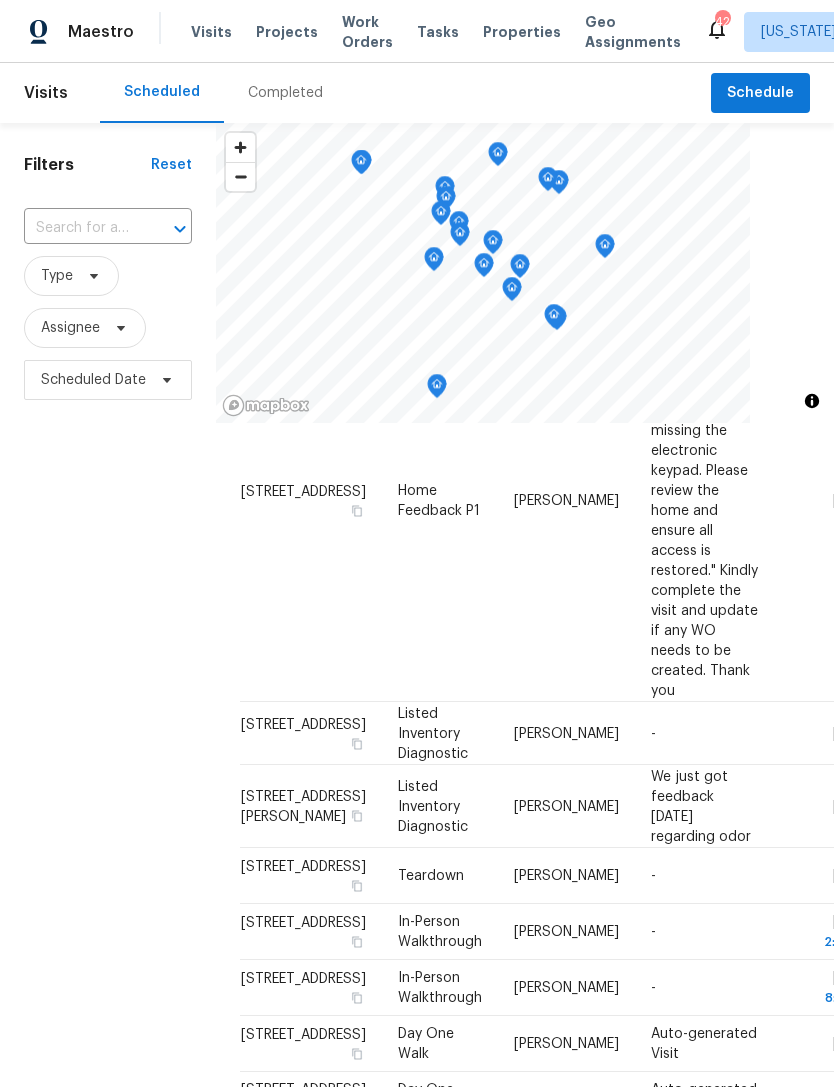 scroll, scrollTop: 1904, scrollLeft: 0, axis: vertical 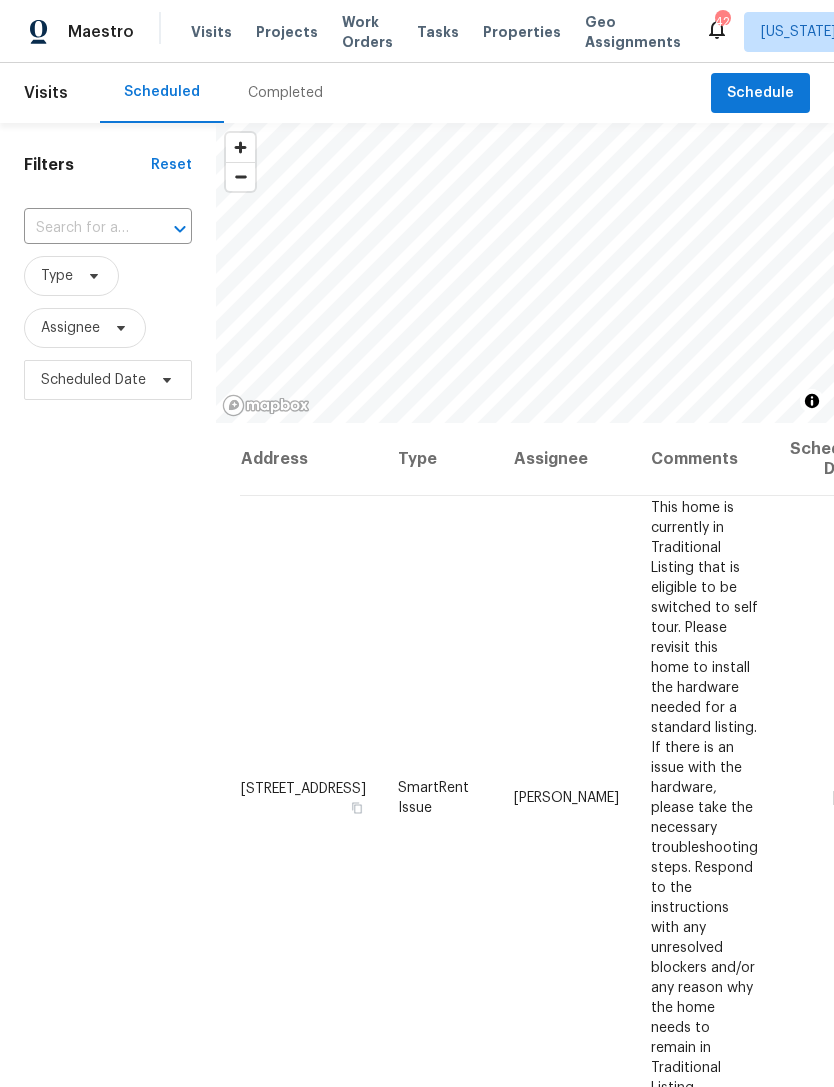 click on "Completed" at bounding box center [285, 93] 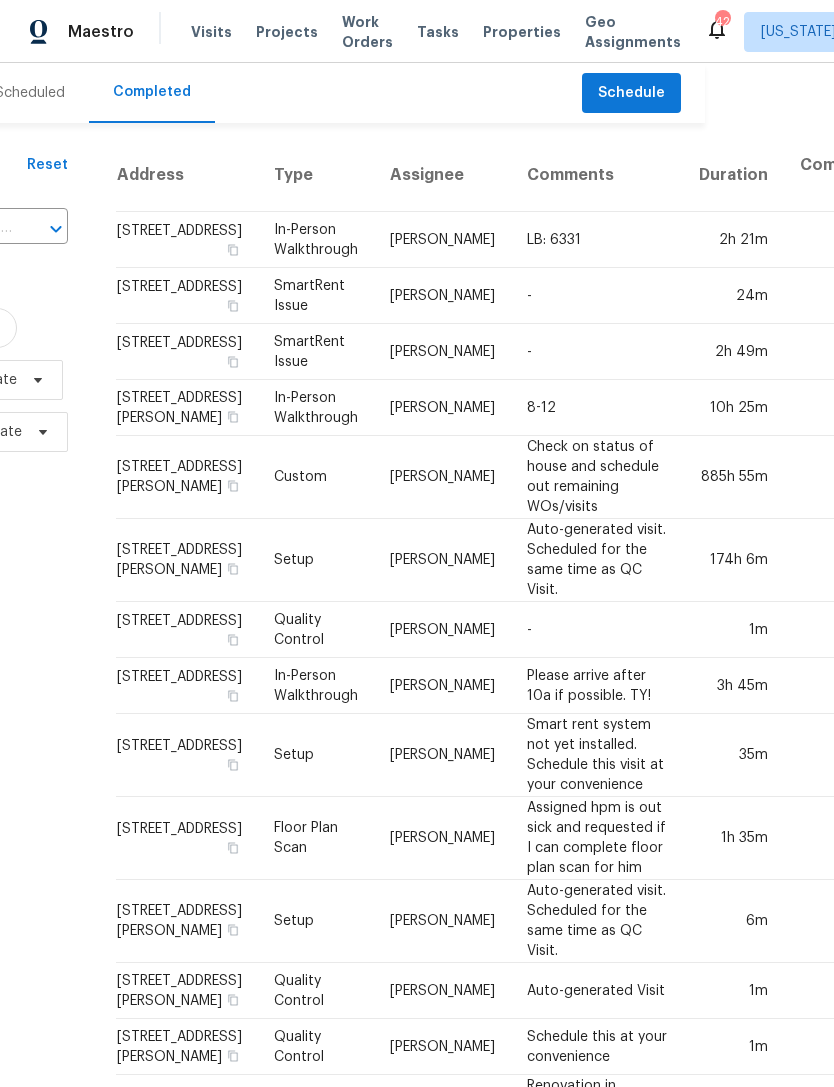 scroll, scrollTop: 0, scrollLeft: 129, axis: horizontal 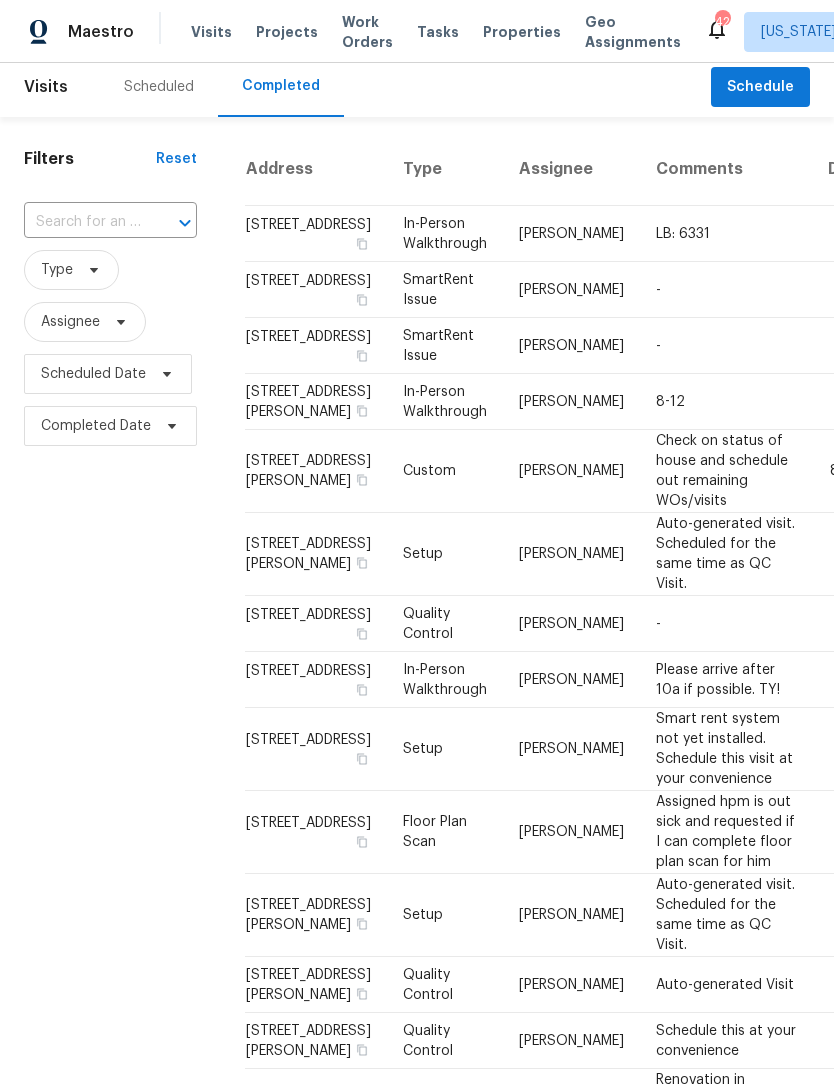 click at bounding box center [171, 223] 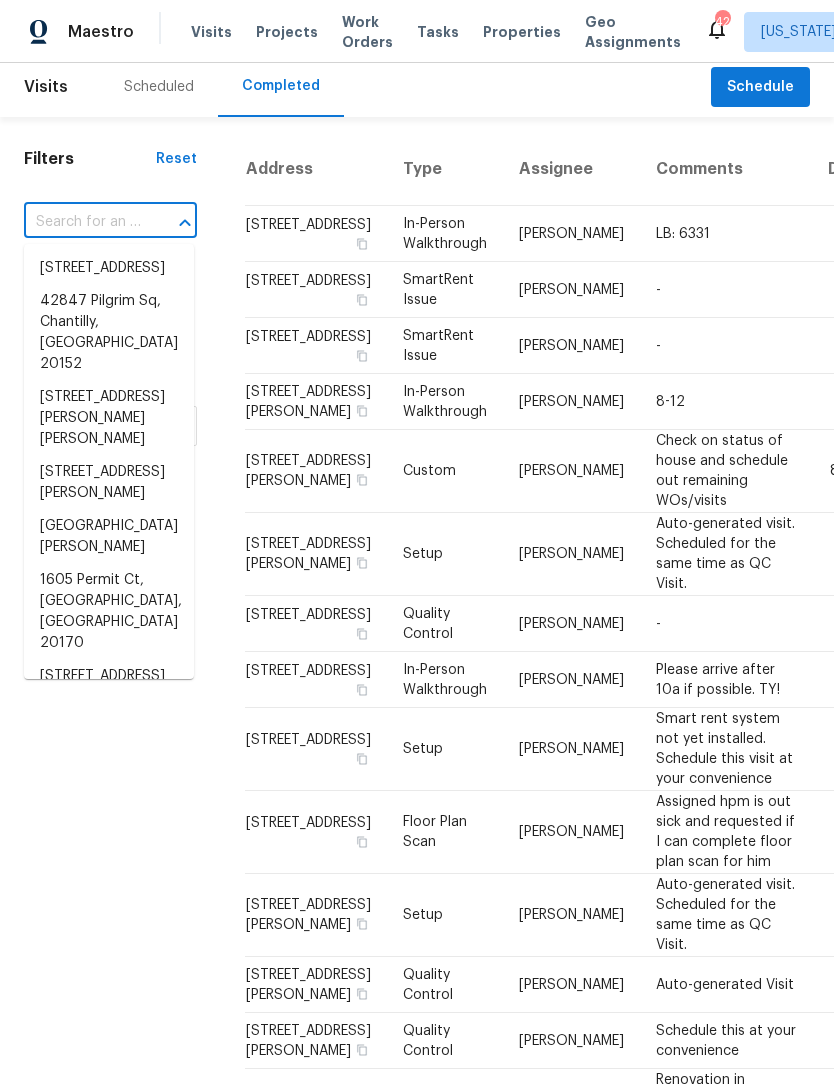click on "Address Type Assignee Comments Duration Completed On 811 College Ave, Fredericksburg, VA 22401 In-Person Walkthrough Christopher Neilson LB: 6331 2h 21m Thu, Jul 17 3118 Burgundy Rd, Alexandria, VA 22303 SmartRent Issue Nelson Flores -  24m Thu, Jul 17 8006 Chanute Pl Apt 10, Falls Church, VA 22042 SmartRent Issue Nelson Flores - 2h 49m Thu, Jul 17 5511 Gwyn Pl, Alexandria, VA 22312 In-Person Walkthrough Nelson Flores 8-12 10h 25m Wed, Jul 16 276 Ariel Dr NE, Leesburg, VA 20176 Custom Matt Davidson Check on status of house and schedule out remaining WOs/visits 885h 55m Wed, Jul 16 276 Ariel Dr NE, Leesburg, VA 20176 Setup Matt Davidson Auto-generated visit. Scheduled for the same time as QC Visit. 174h 6m Wed, Jul 16 8366 Scotland Loop, Manassas, VA 20109 Quality Control Matt Davidson -  1m Wed, Jul 16 4316 E West Hwy, Hyattsville, MD 20782 In-Person Walkthrough Matt Davidson Please arrive after 10a if possible. TY! 3h 45m Wed, Jul 16 8366 Scotland Loop, Manassas, VA 20109 Setup Matt Davidson  35m Wed, Jul 16" at bounding box center (527, 927) 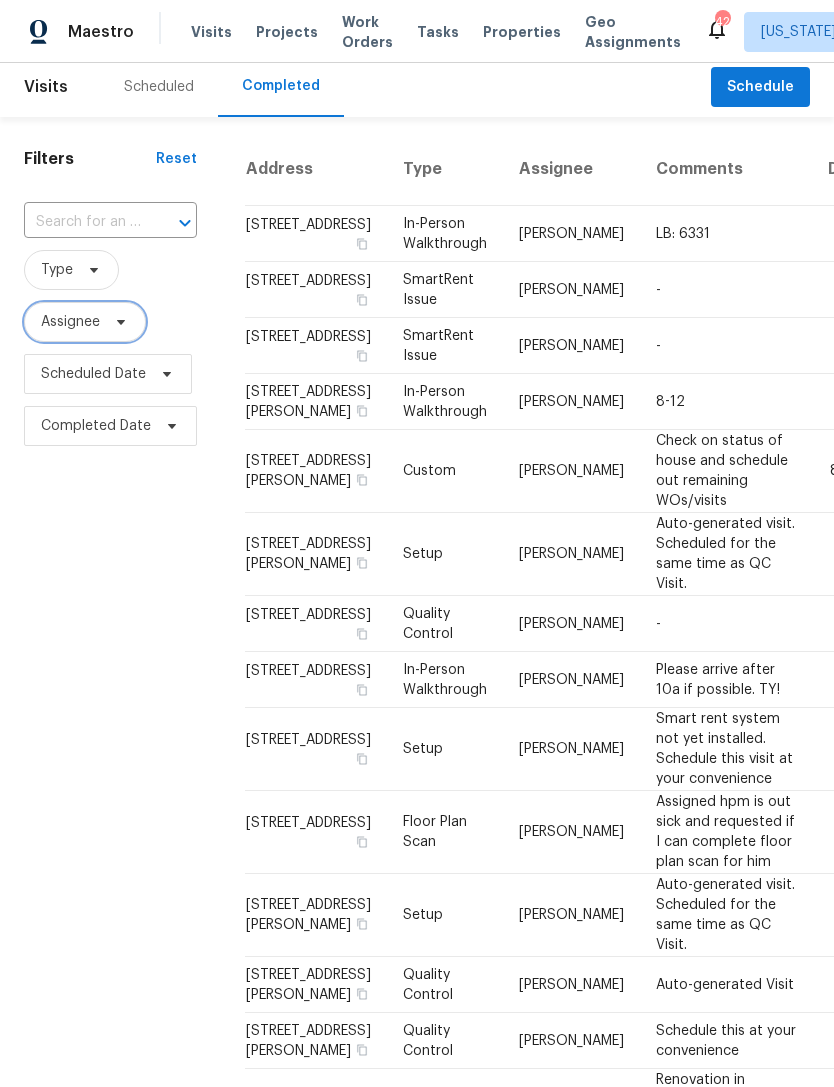 click 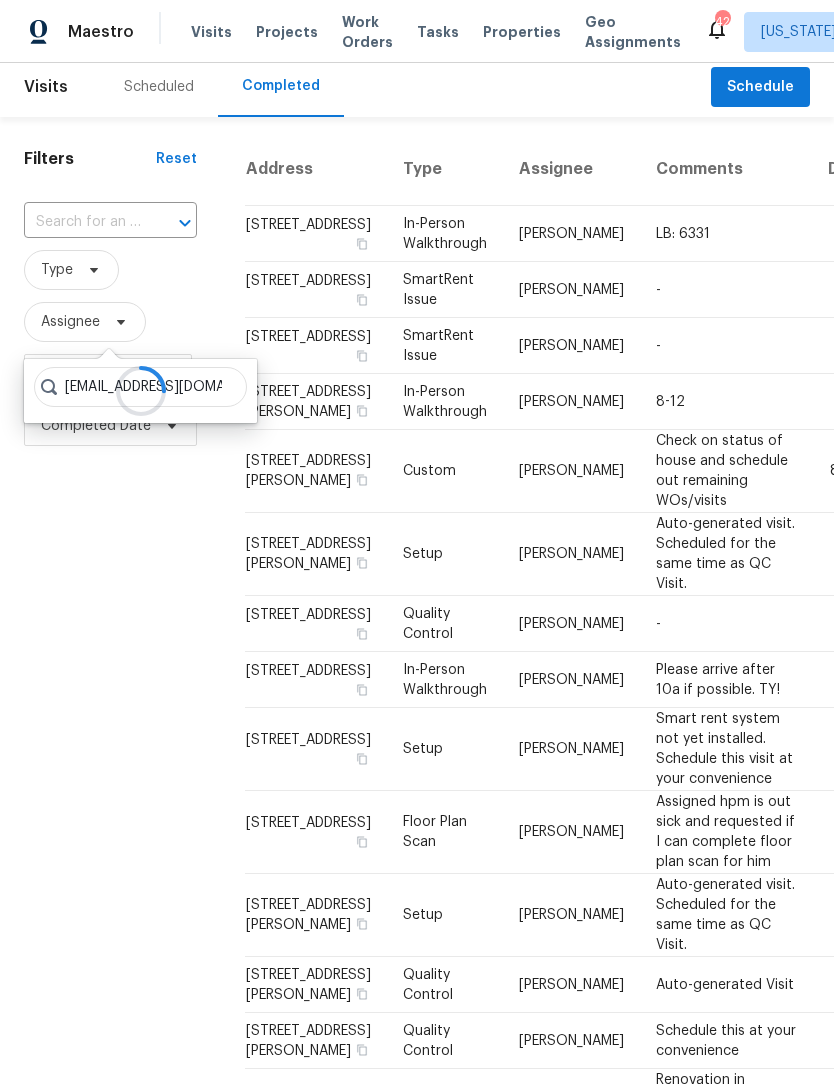 type on "Matt.davidson@openddor.com" 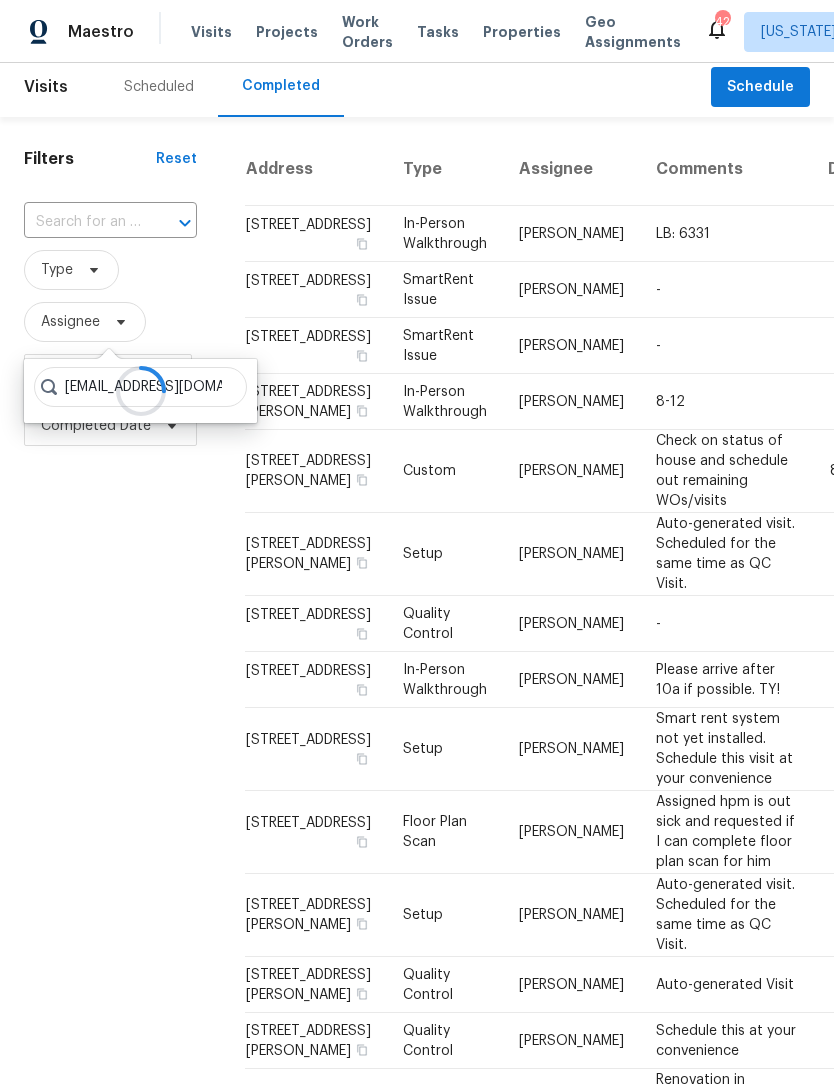 click on "Filters Reset ​ Type Assignee Scheduled Date Completed Date" at bounding box center (110, 919) 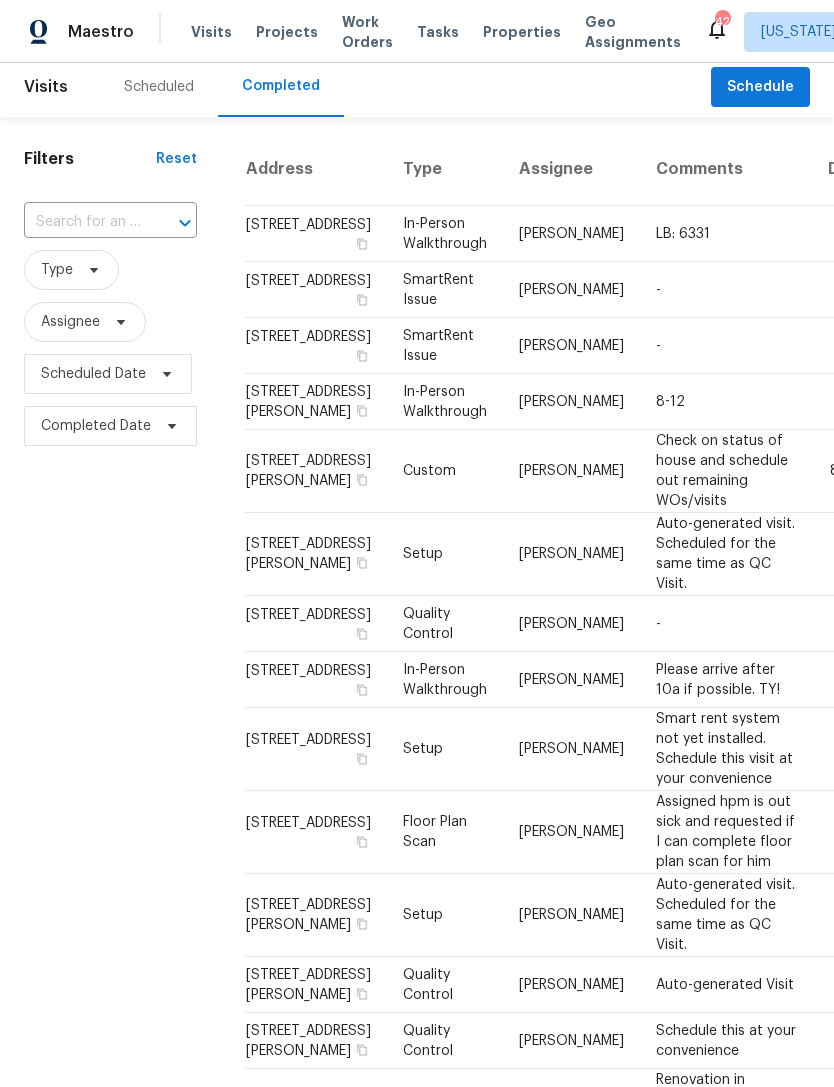 click on "Filters Reset ​ Type Assignee Scheduled Date Completed Date" at bounding box center [110, 919] 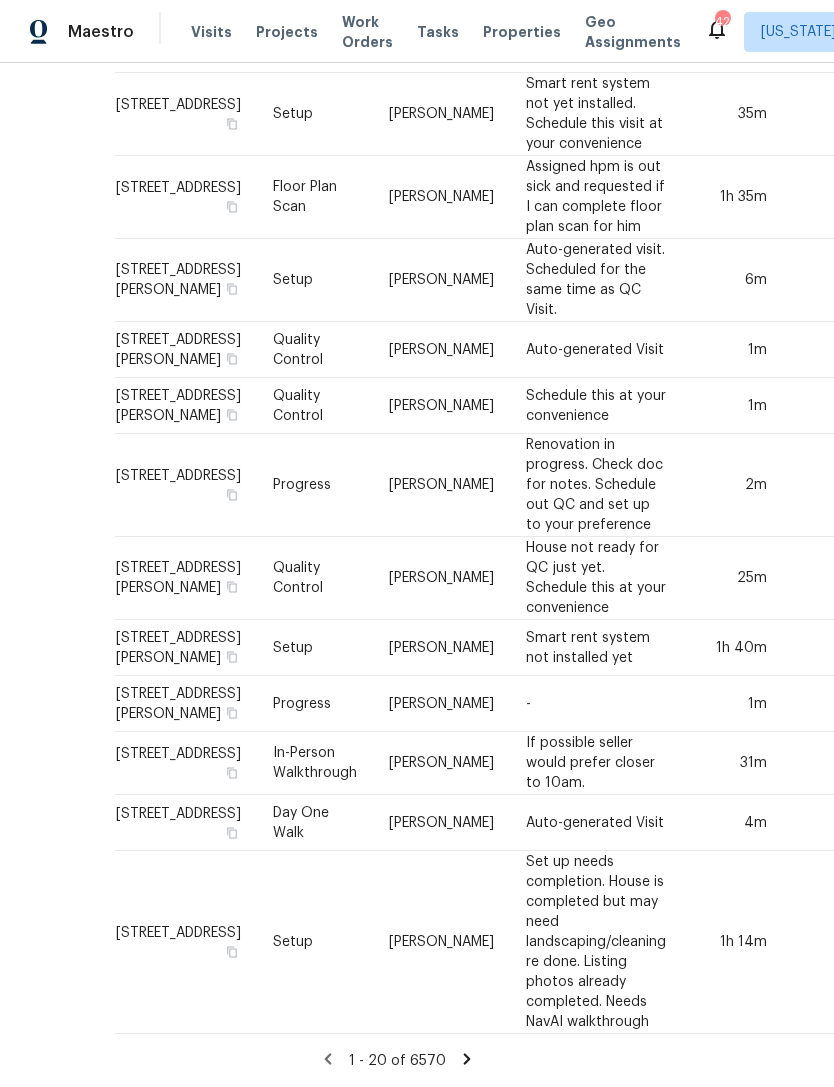 scroll, scrollTop: 873, scrollLeft: 130, axis: both 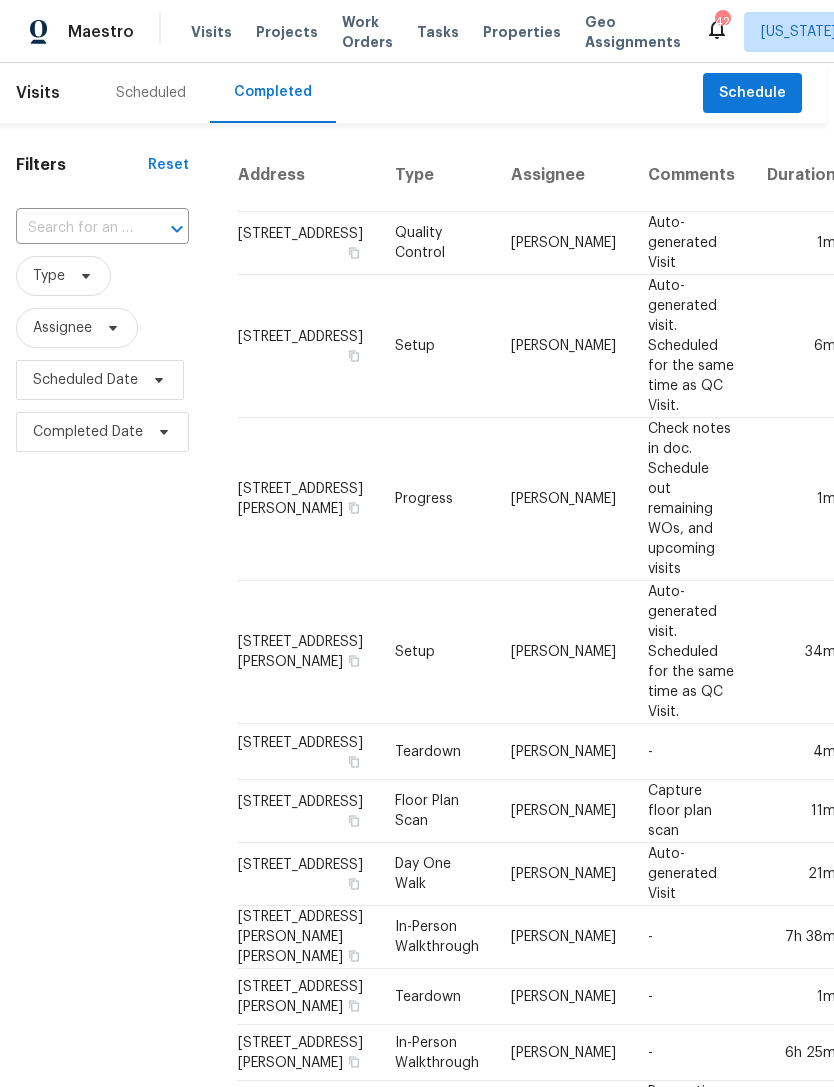 click on "Scheduled" at bounding box center [151, 93] 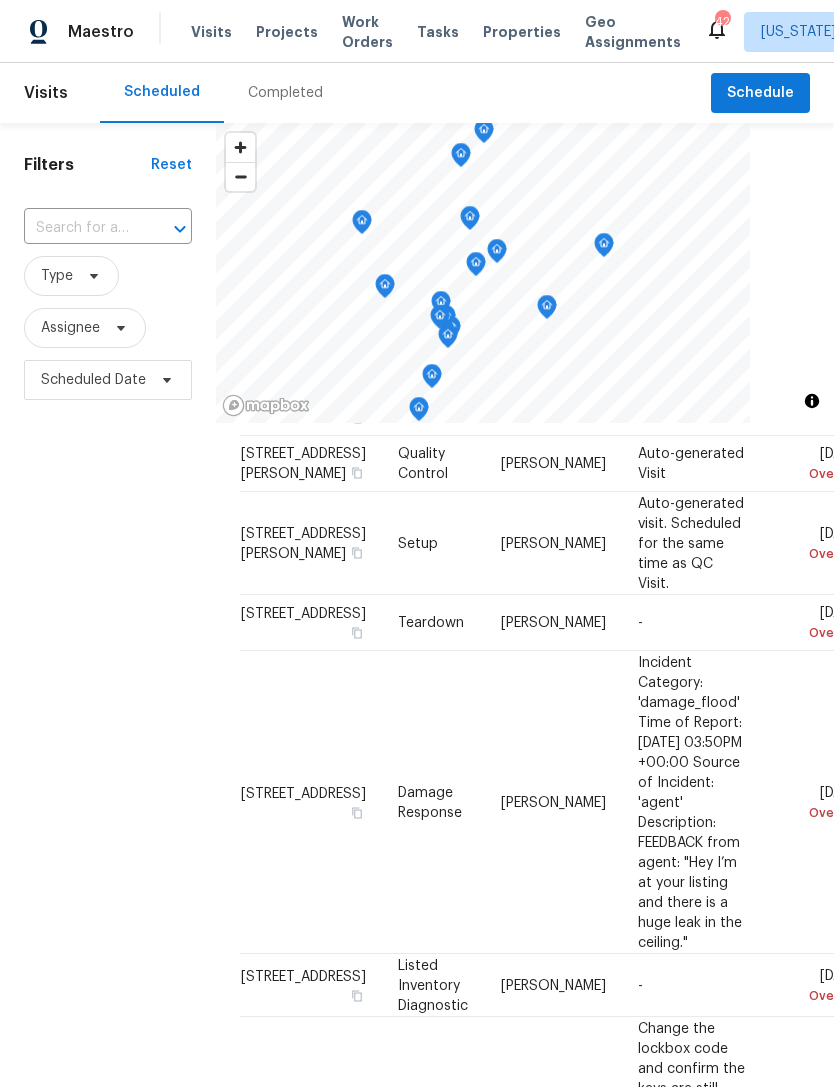scroll, scrollTop: 3504, scrollLeft: 0, axis: vertical 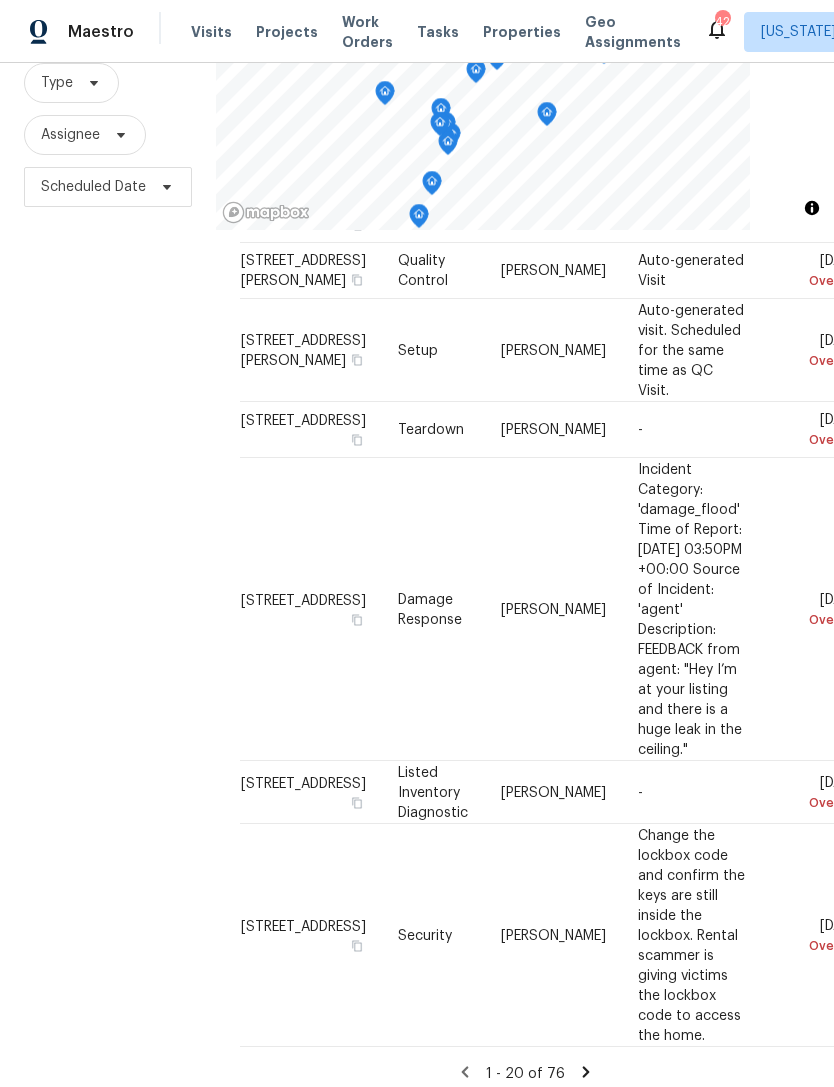 click on "1 - 20 of 76" at bounding box center (525, 1073) 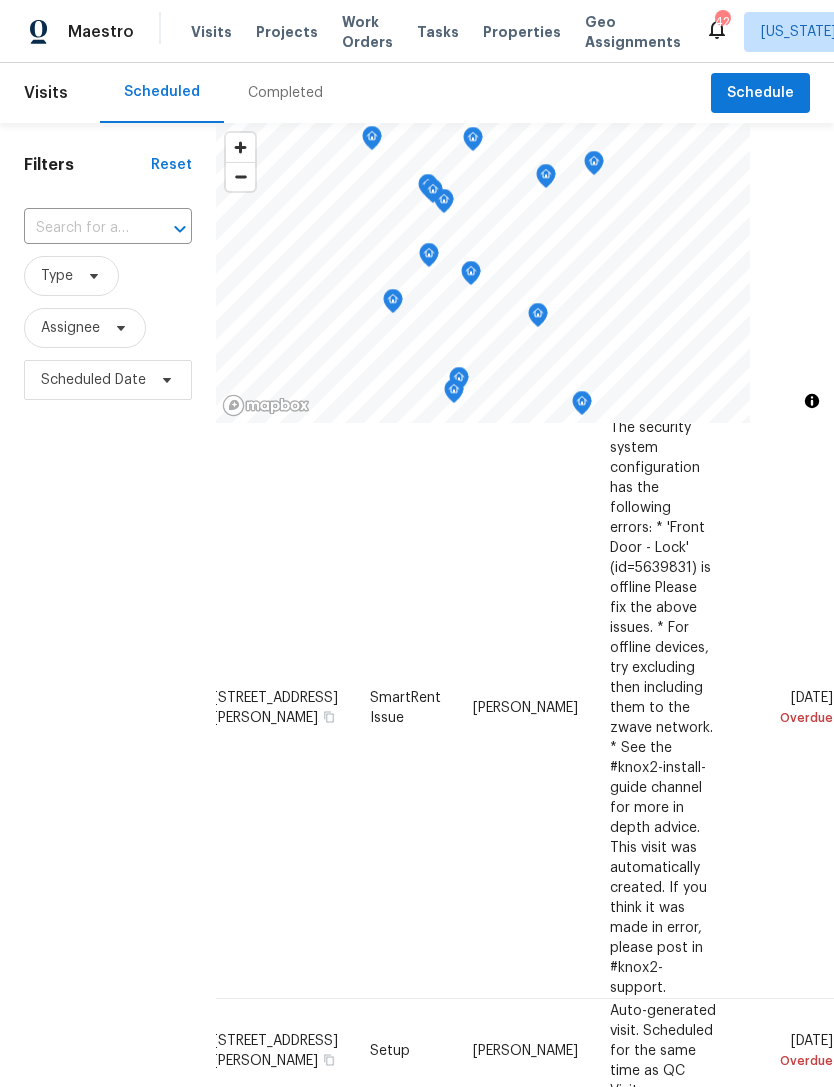 scroll, scrollTop: 1027, scrollLeft: 135, axis: both 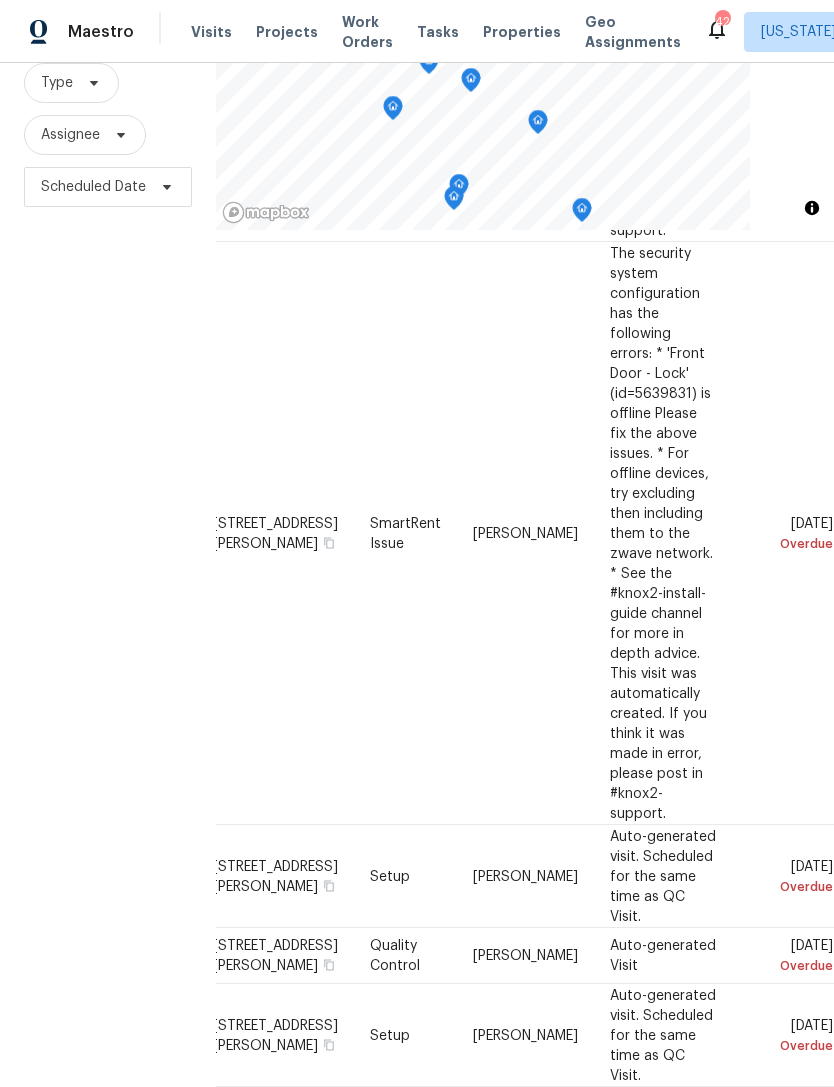 click on "21 - 40 of 76" at bounding box center [497, 1655] 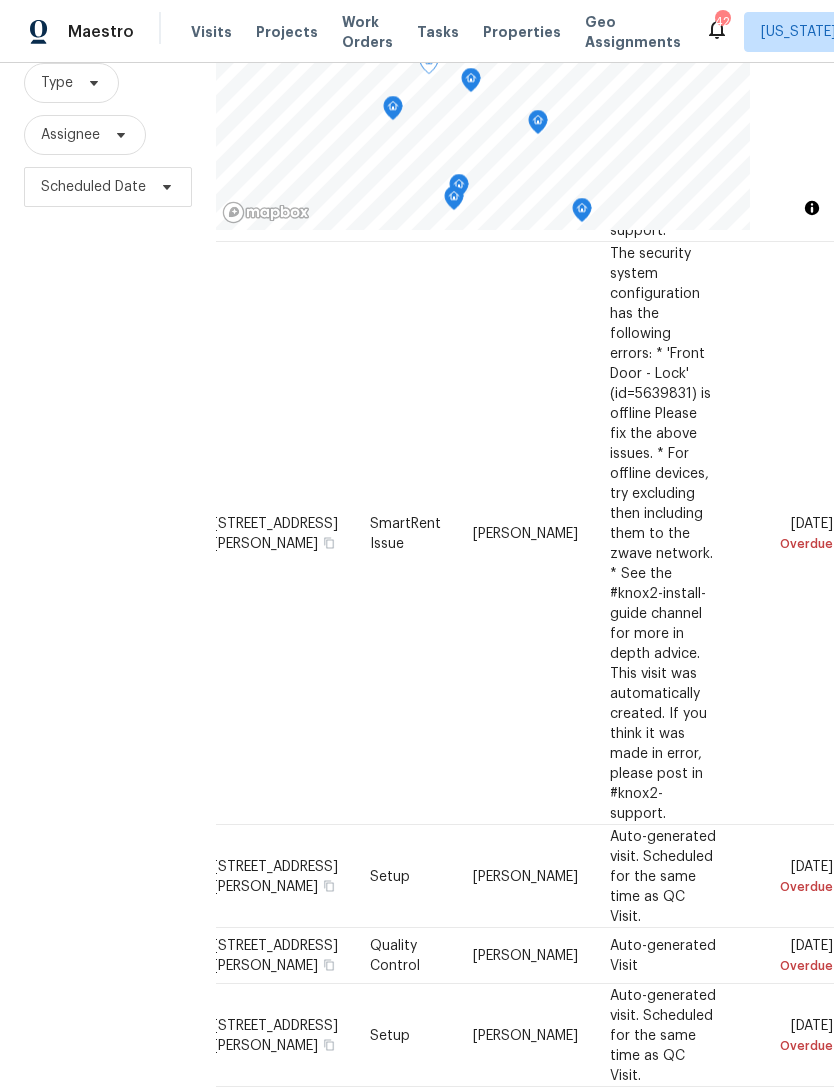 click 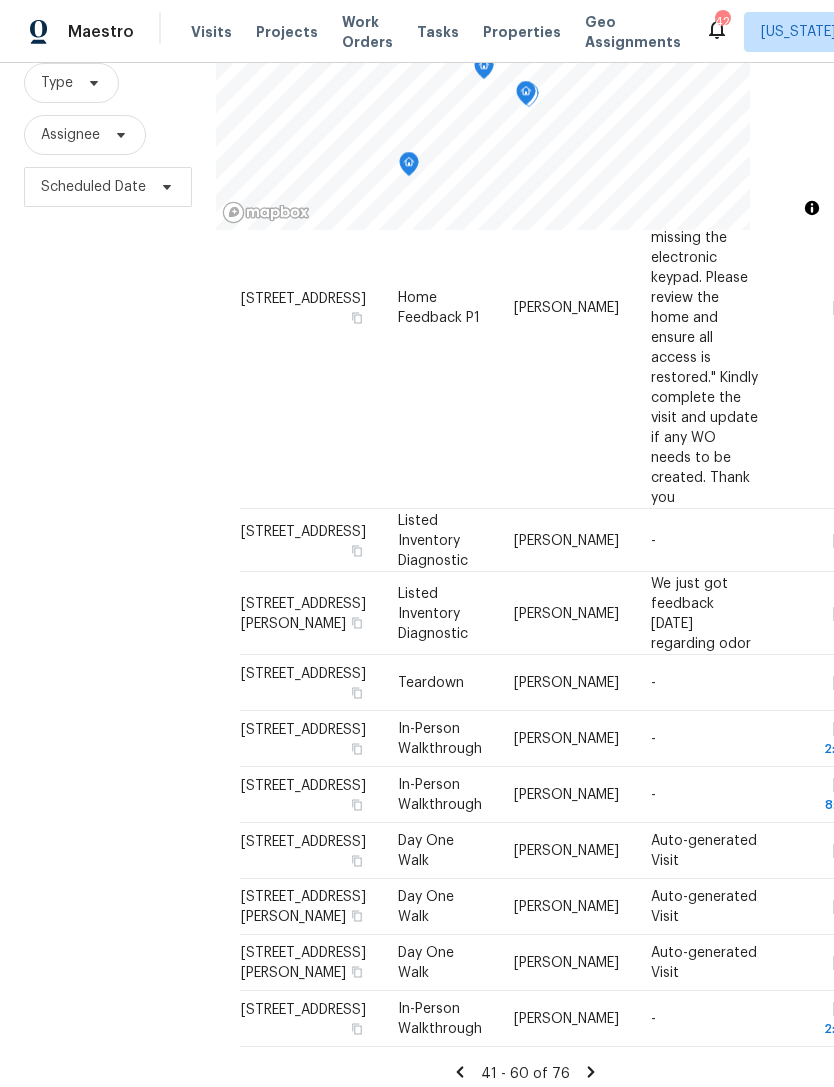 click on "In-Person Walkthrough" at bounding box center [440, 795] 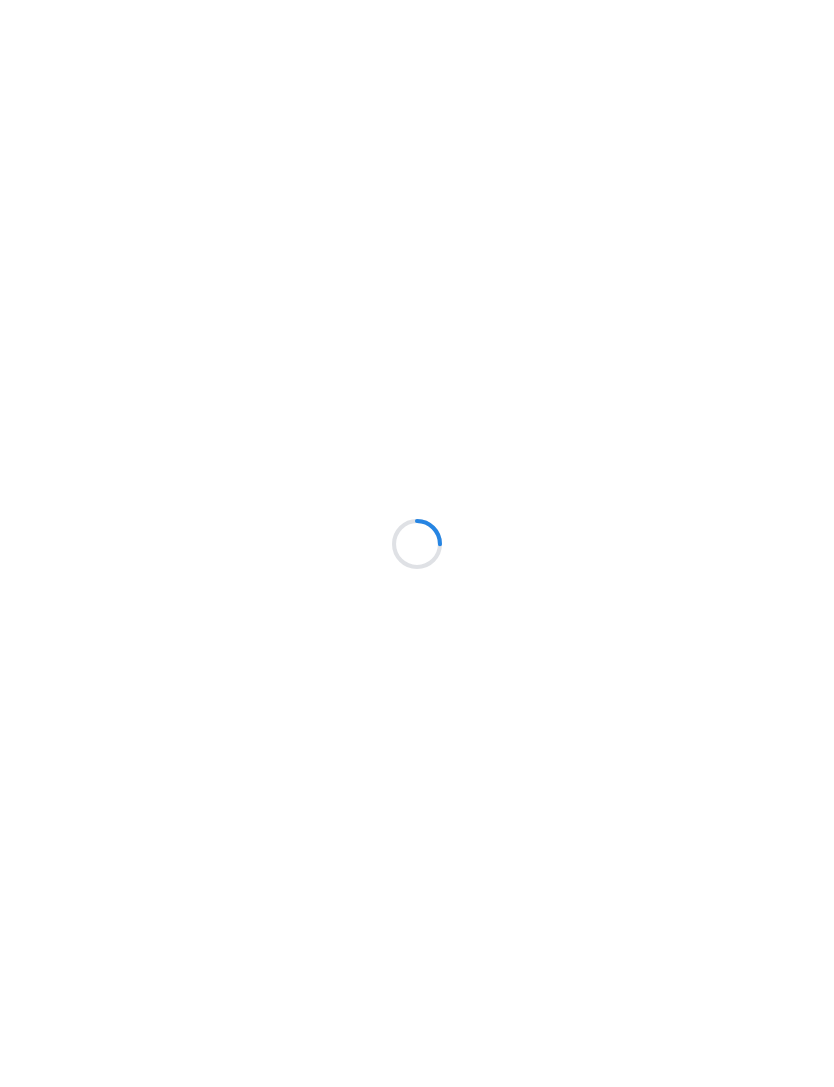 scroll, scrollTop: 0, scrollLeft: 0, axis: both 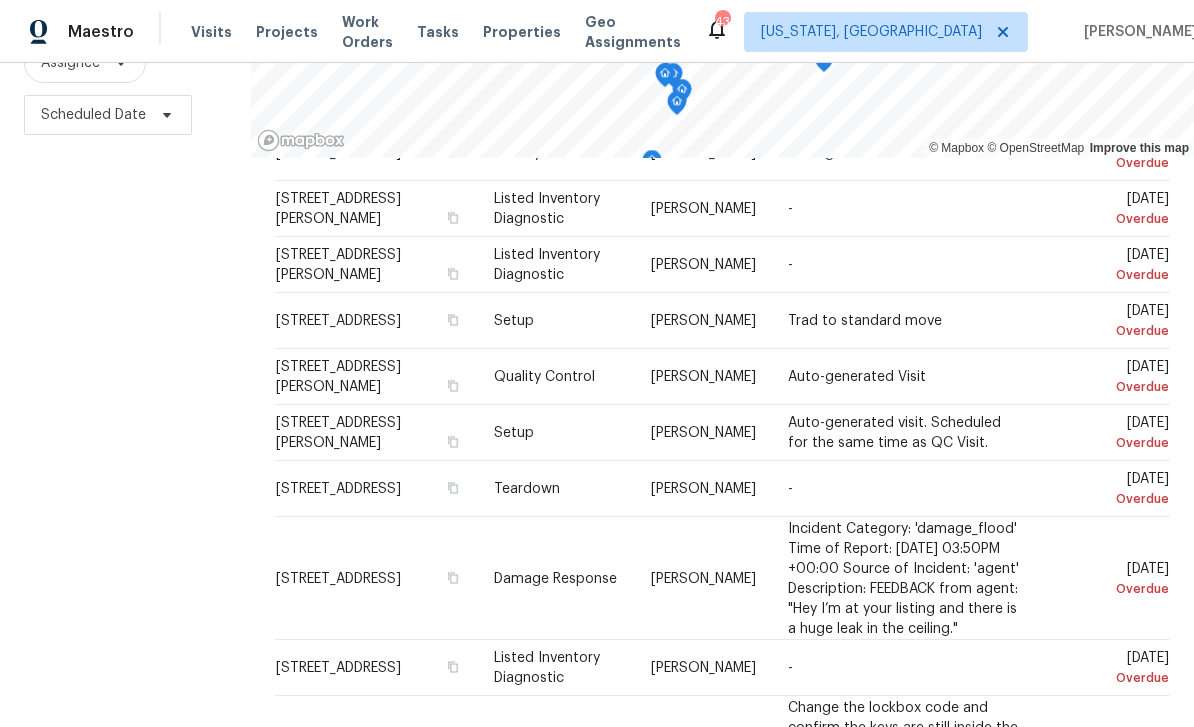 click 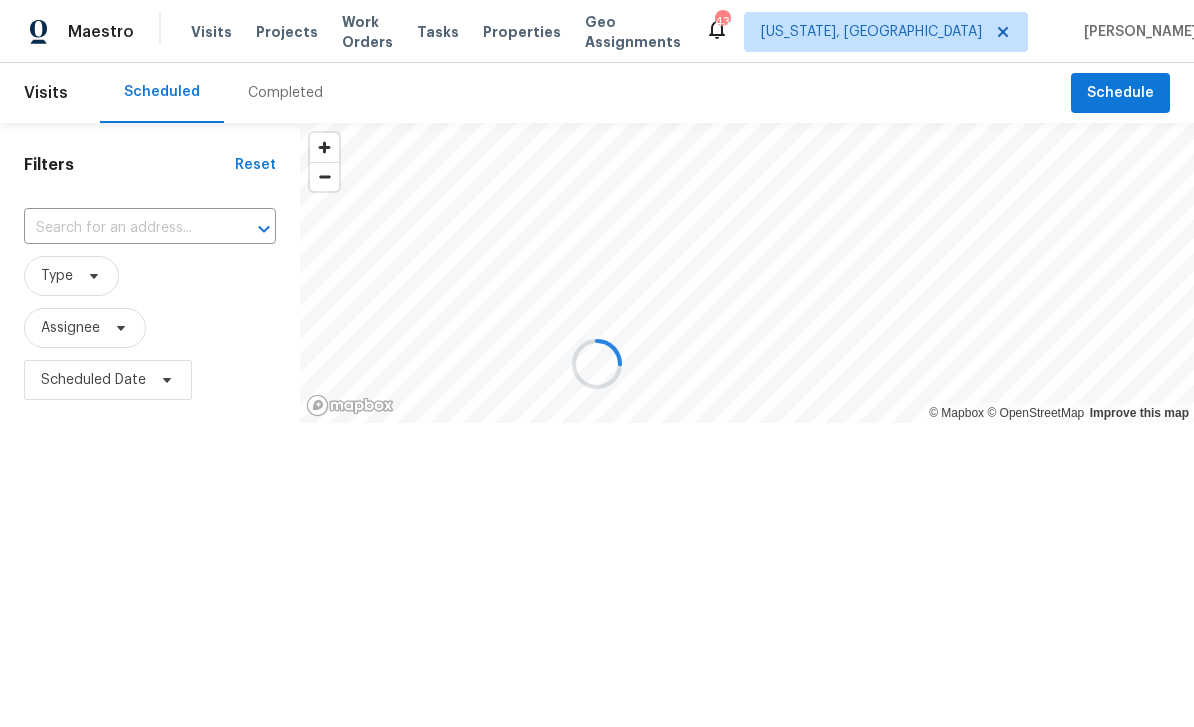 scroll, scrollTop: 0, scrollLeft: 0, axis: both 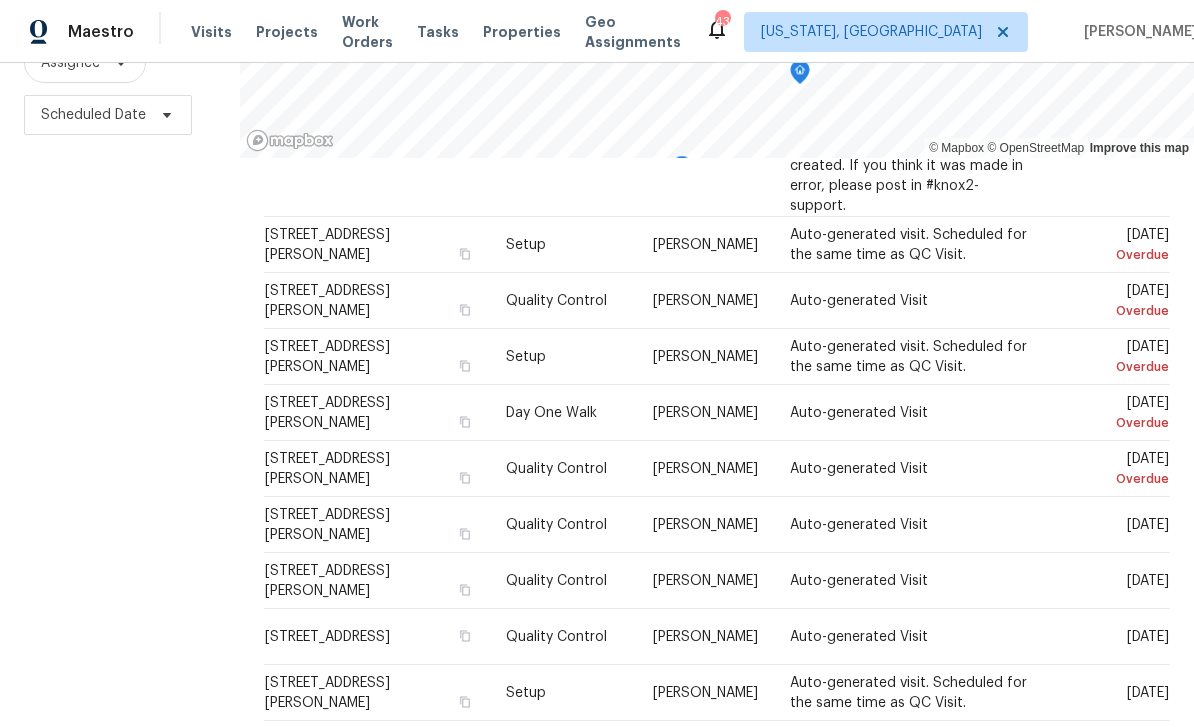 click 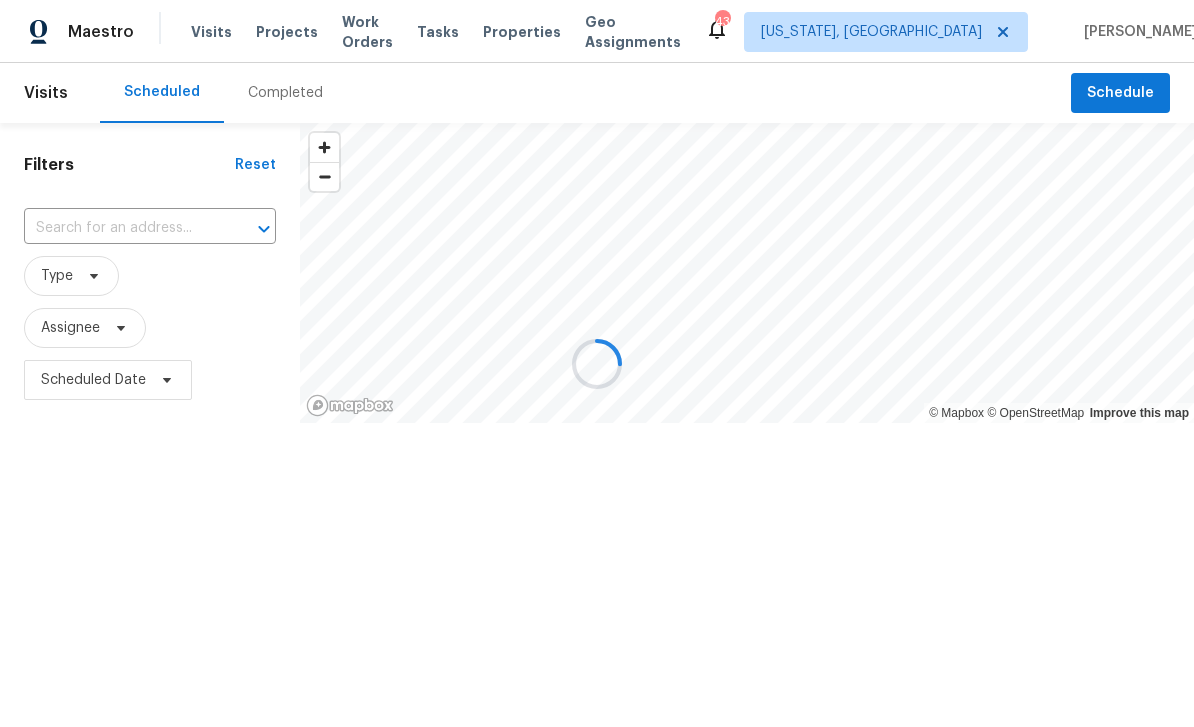 scroll, scrollTop: 0, scrollLeft: 0, axis: both 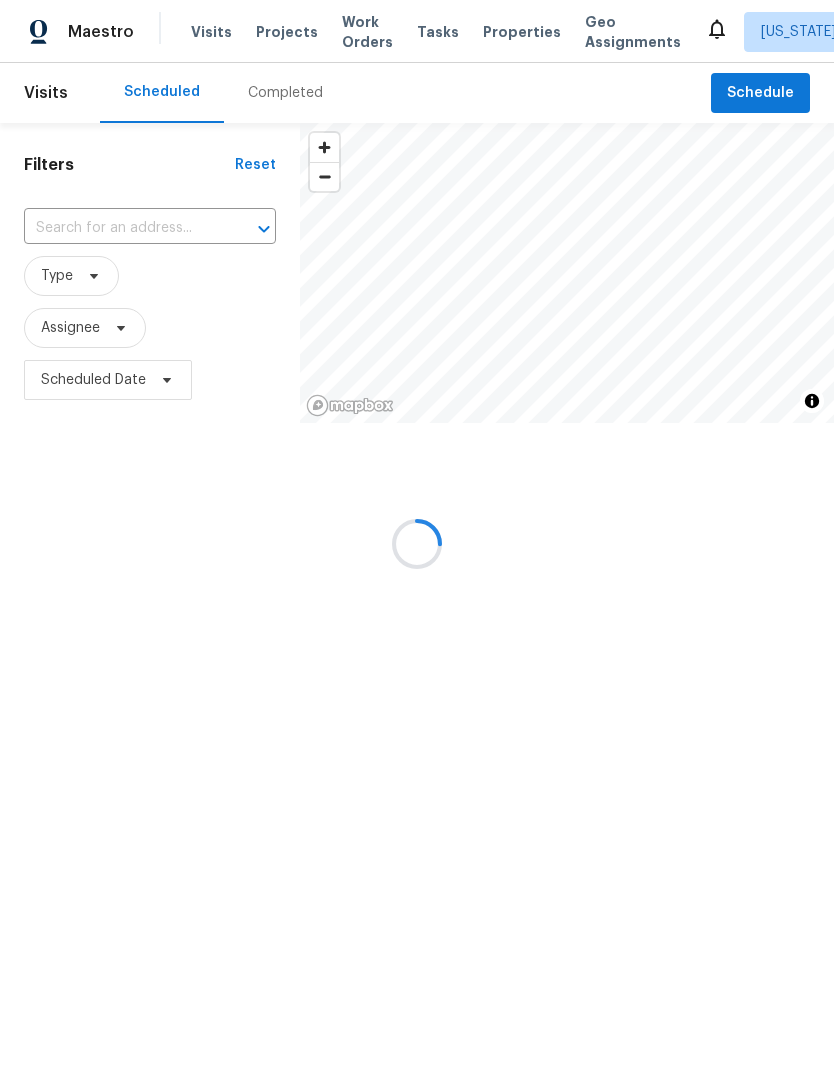 click at bounding box center (417, 543) 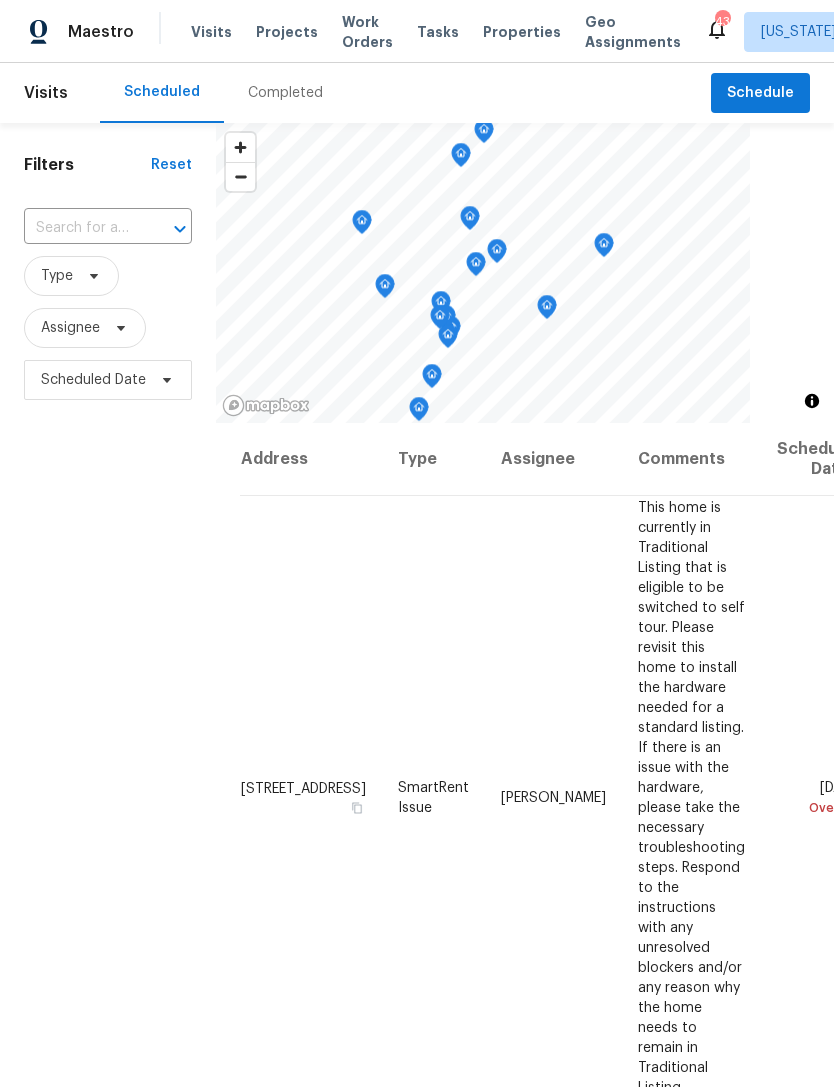 click on "Properties" at bounding box center (522, 32) 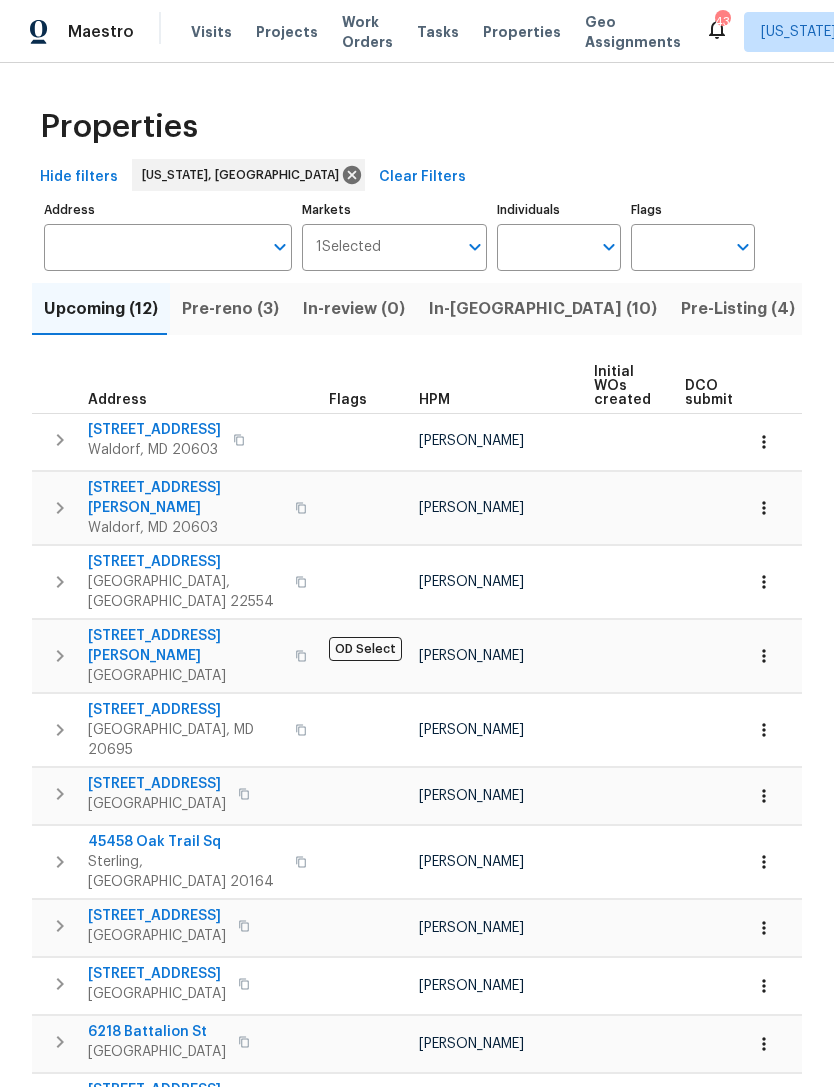 click on "Pre-reno (3)" at bounding box center (230, 309) 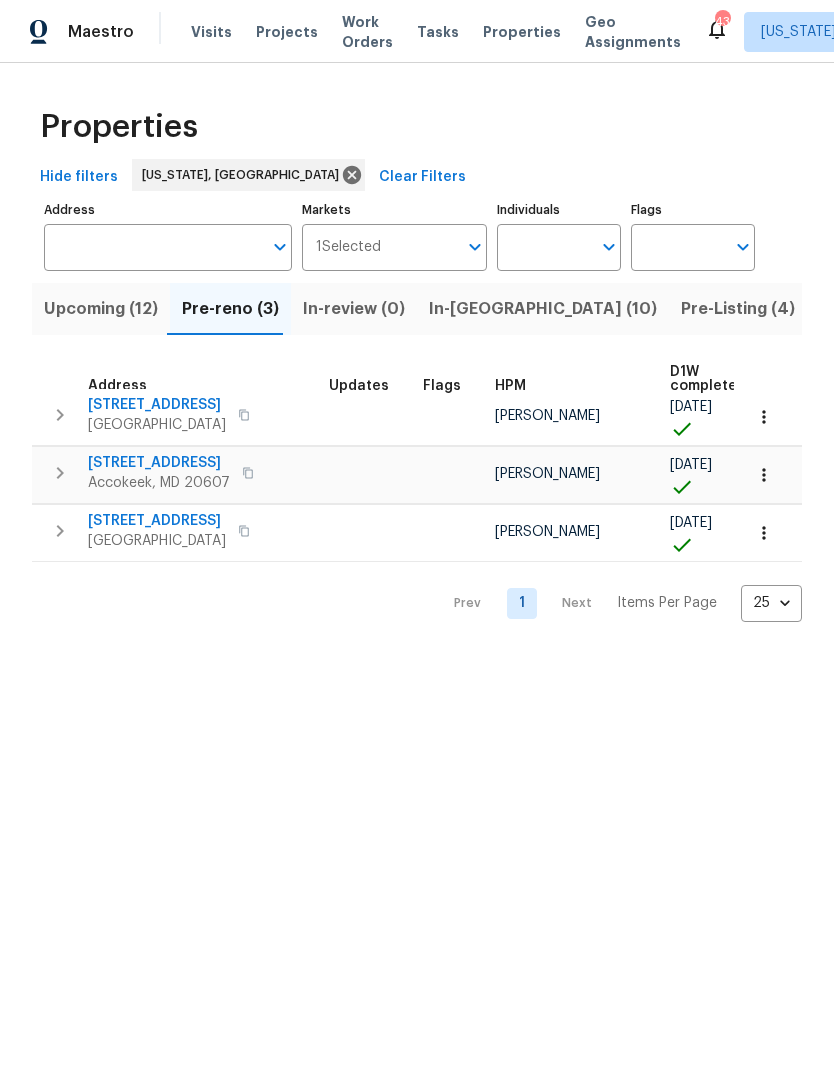 scroll, scrollTop: 11, scrollLeft: 0, axis: vertical 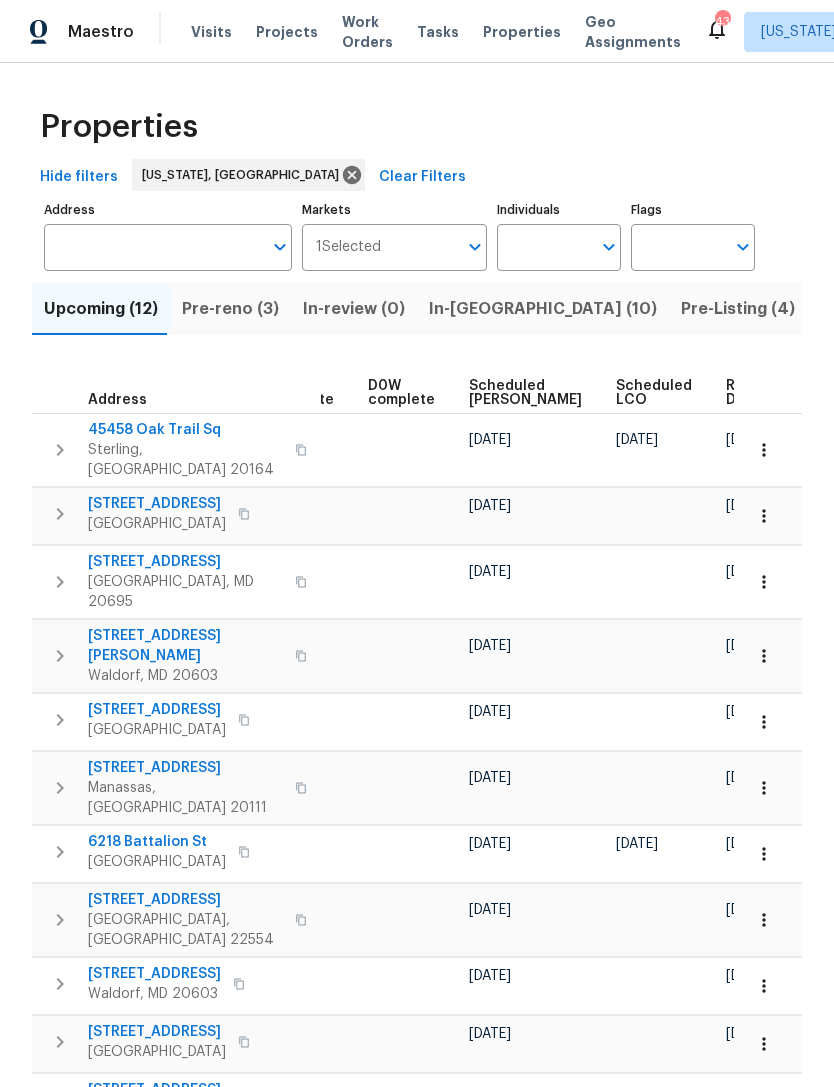 click 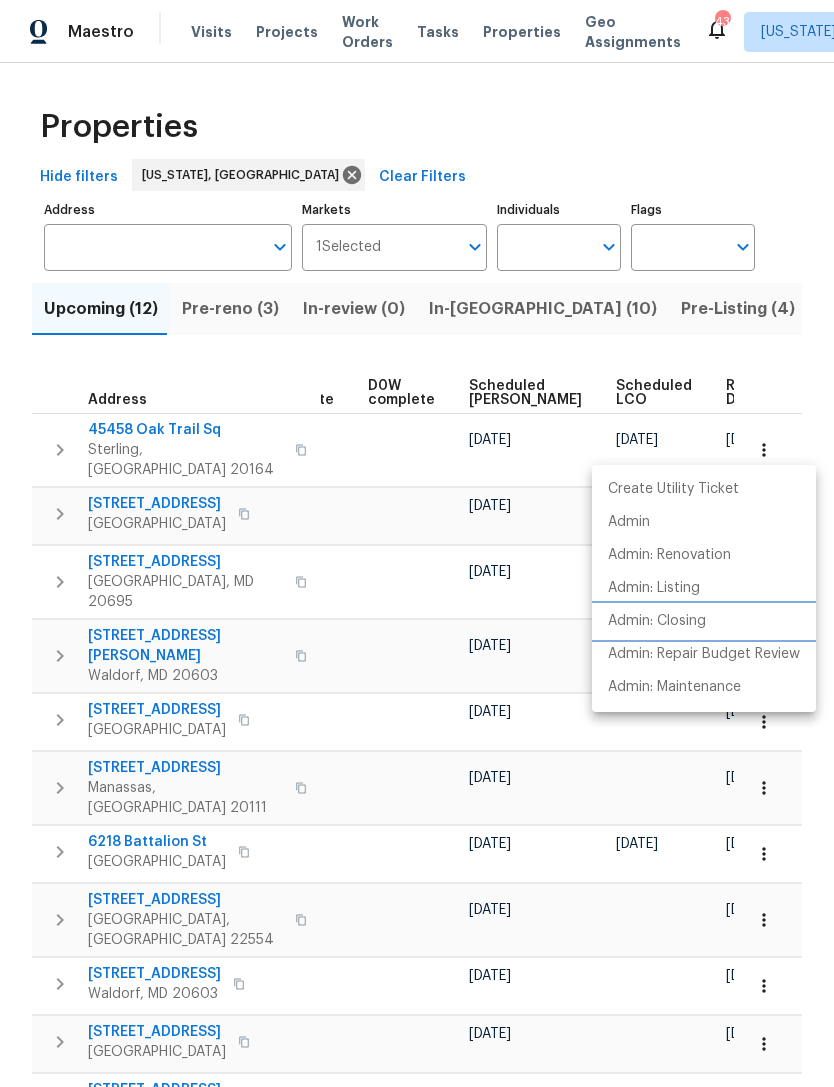 click on "Admin: Closing" at bounding box center (704, 621) 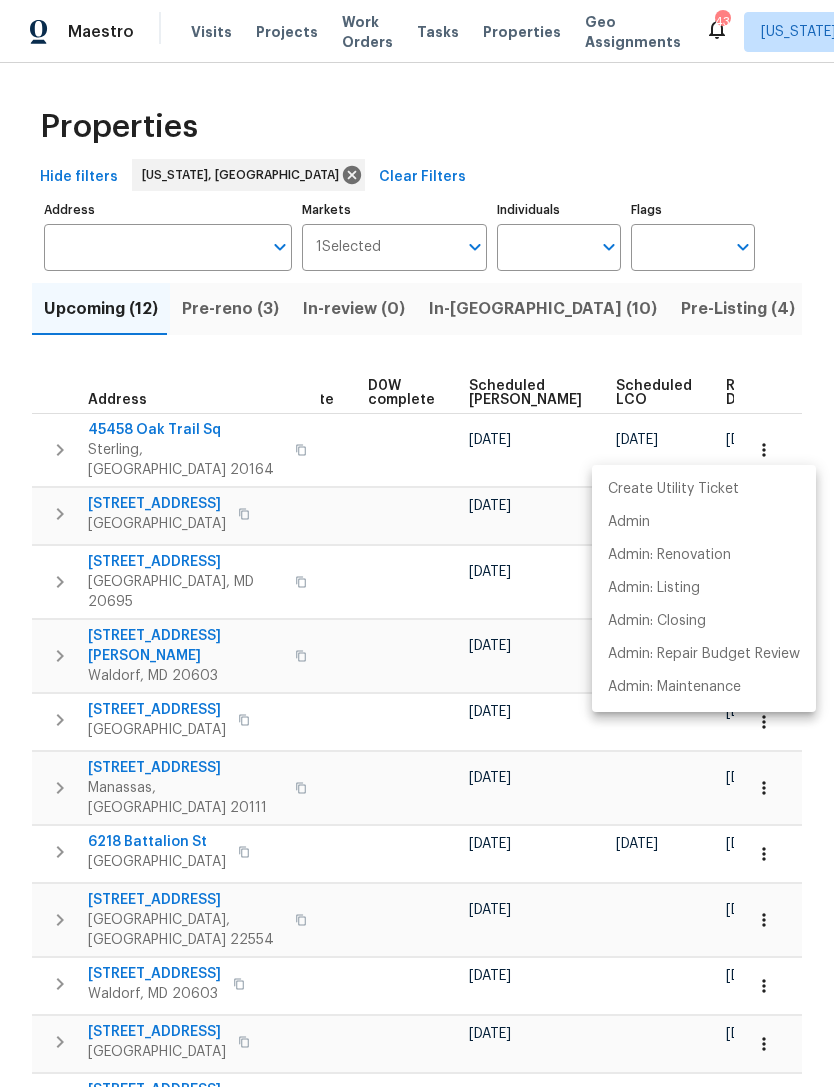 click at bounding box center [417, 543] 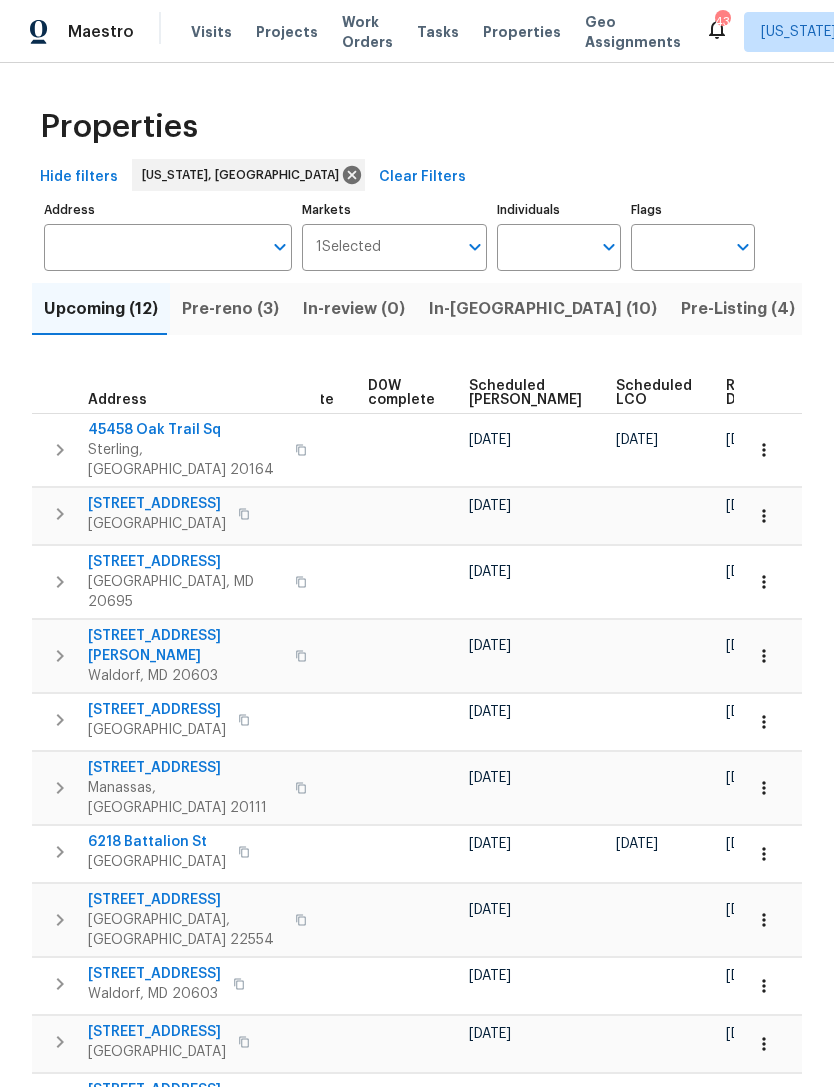 click 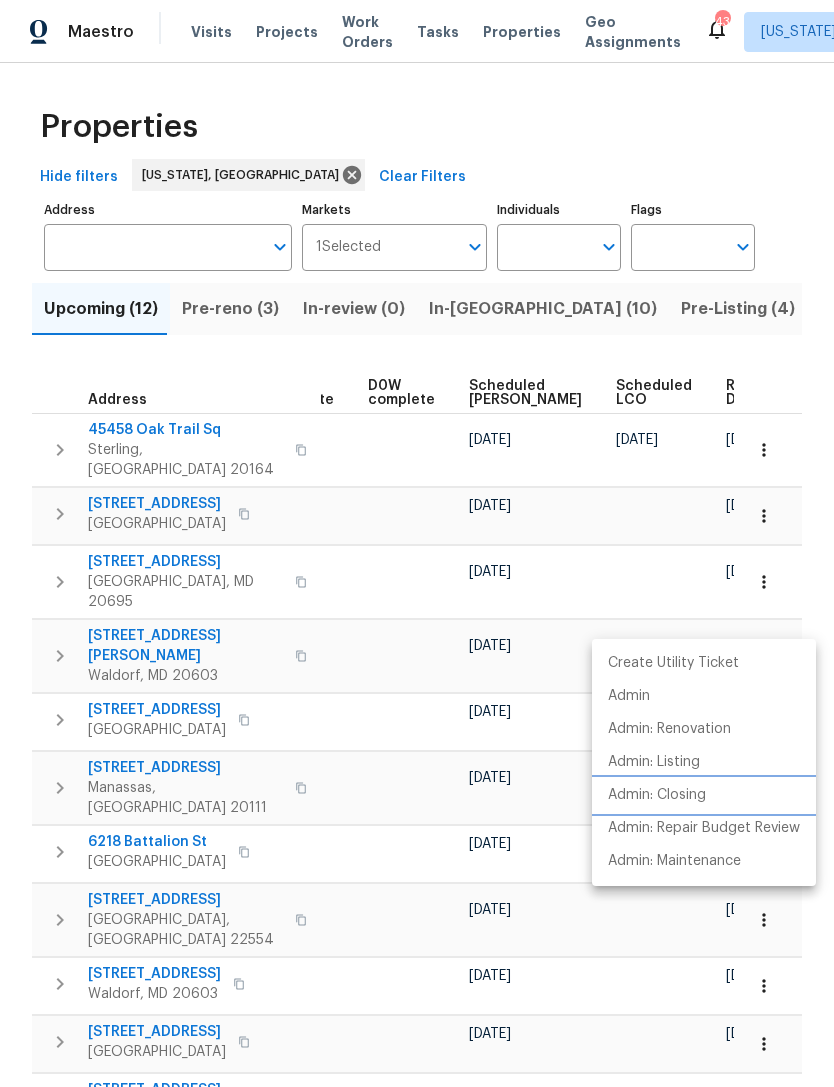 click on "Admin: Closing" at bounding box center [657, 795] 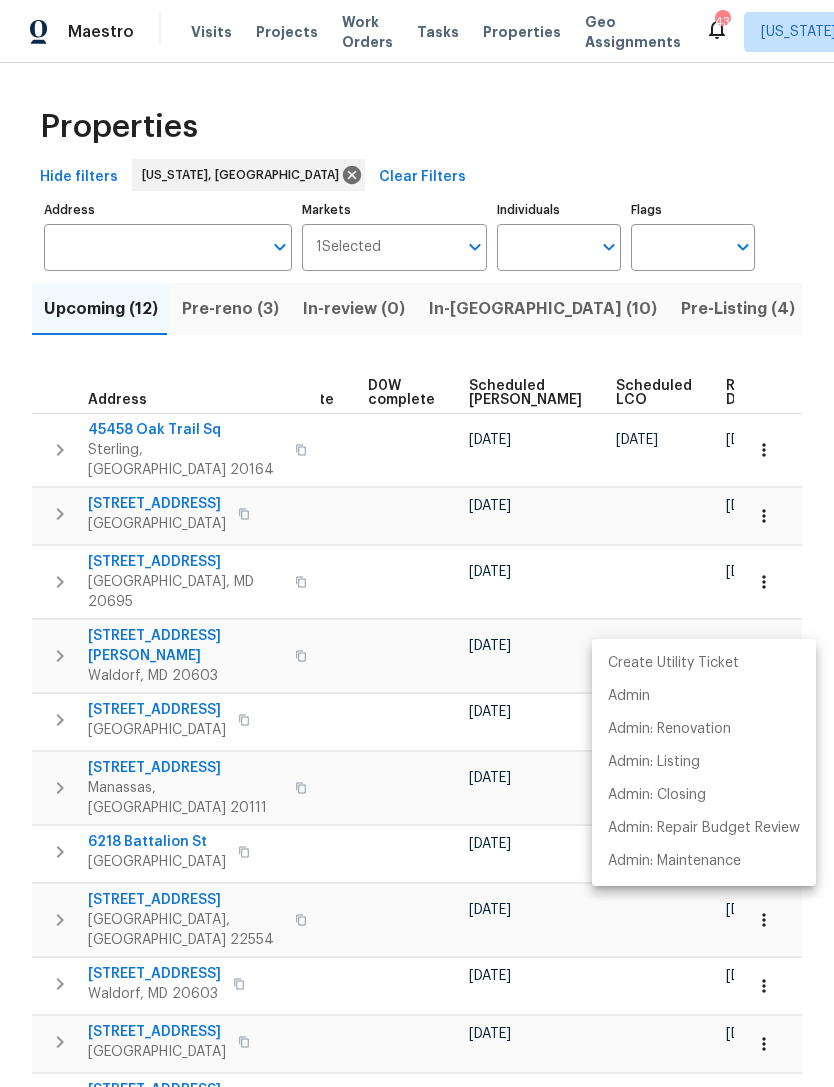 click at bounding box center [417, 543] 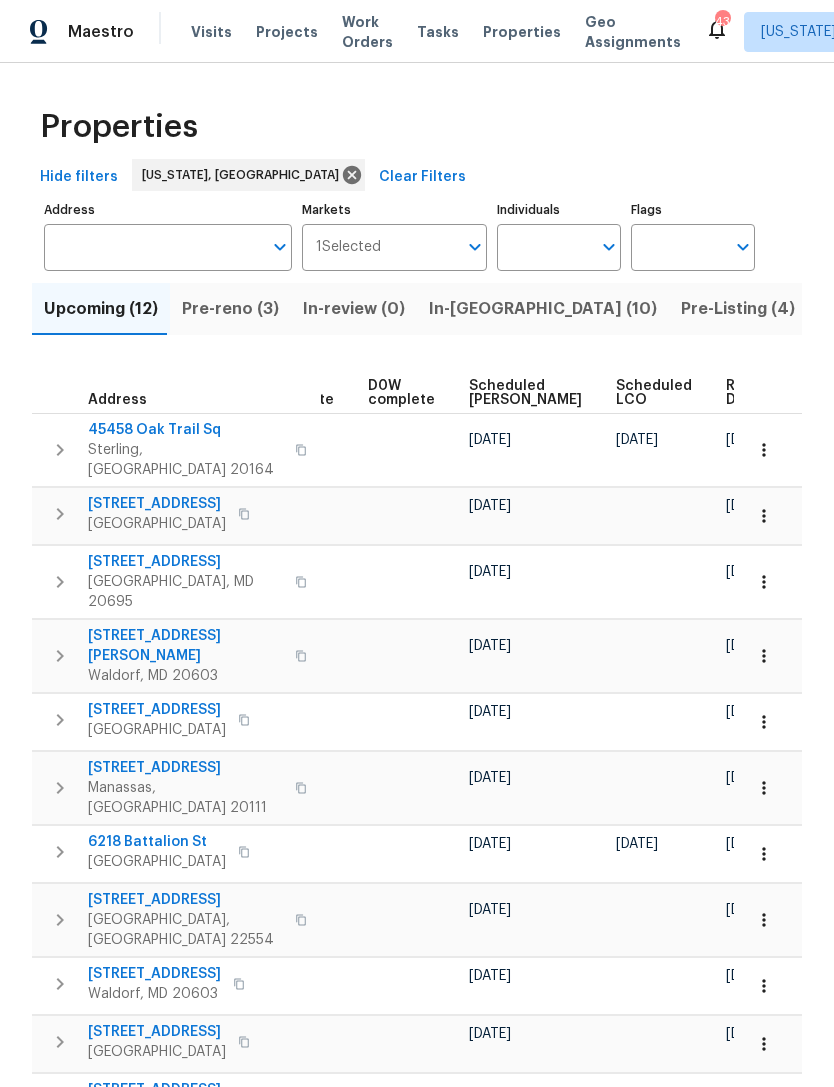 click 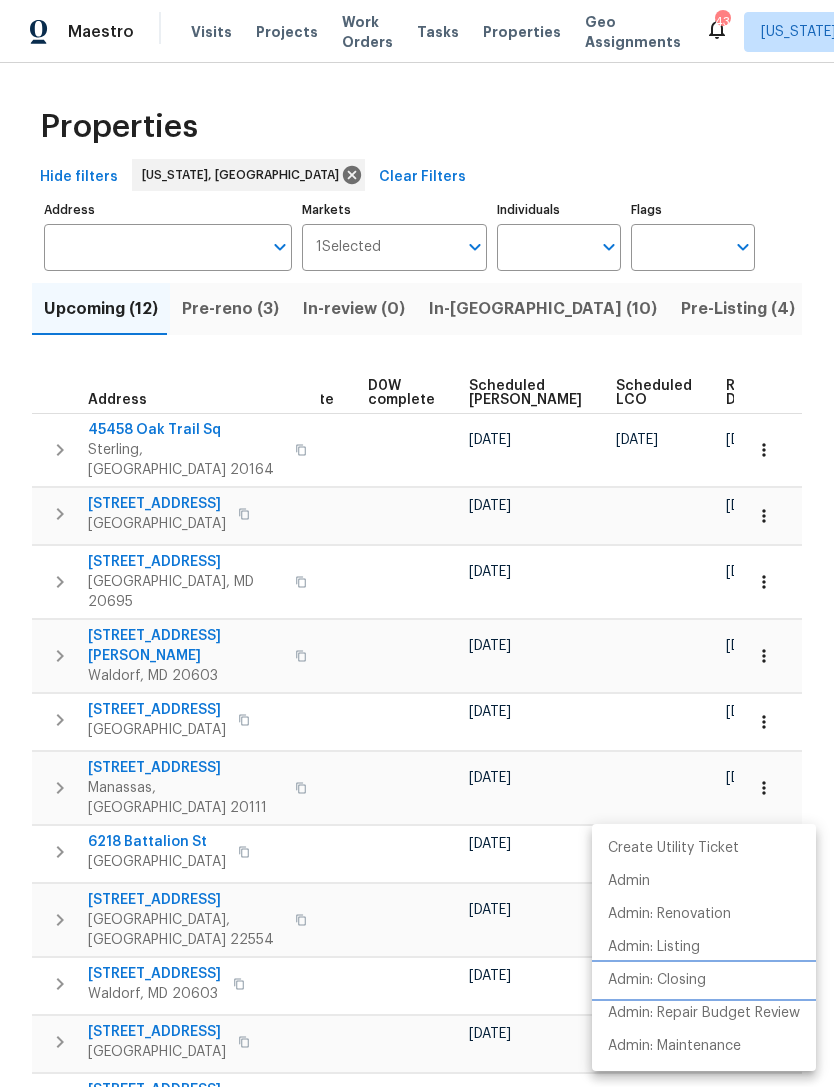 click on "Admin: Closing" at bounding box center (657, 980) 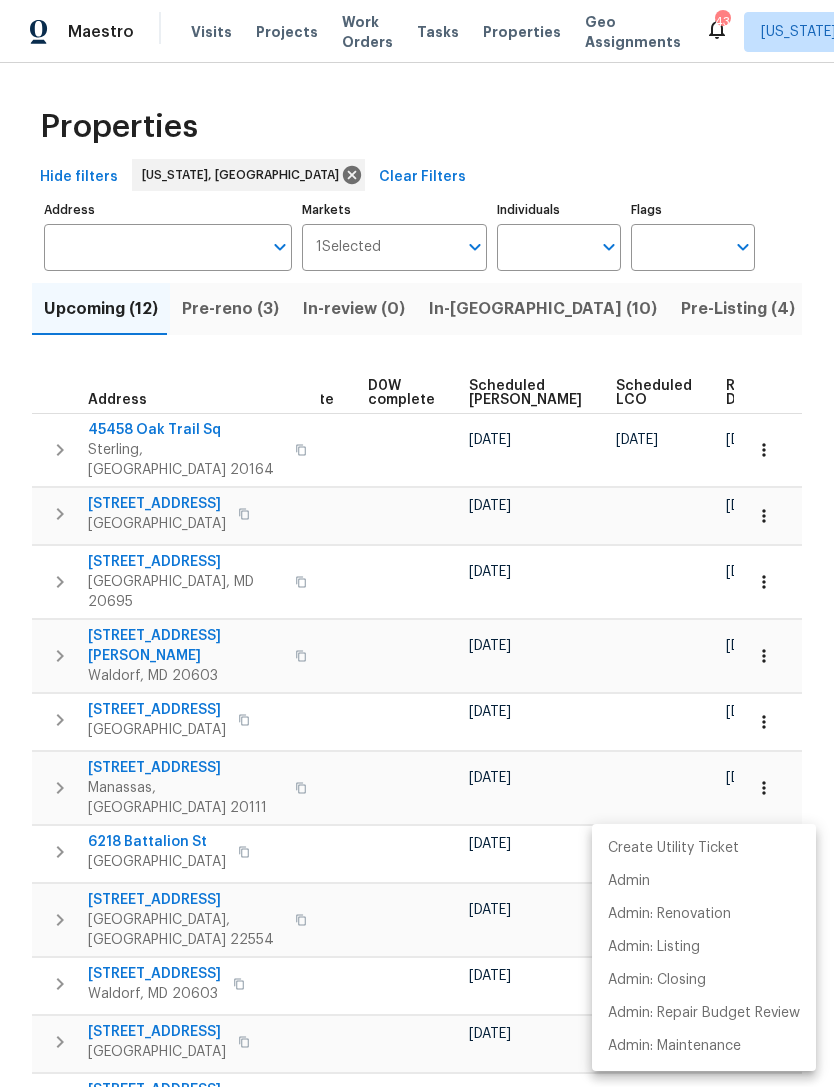 click at bounding box center (417, 543) 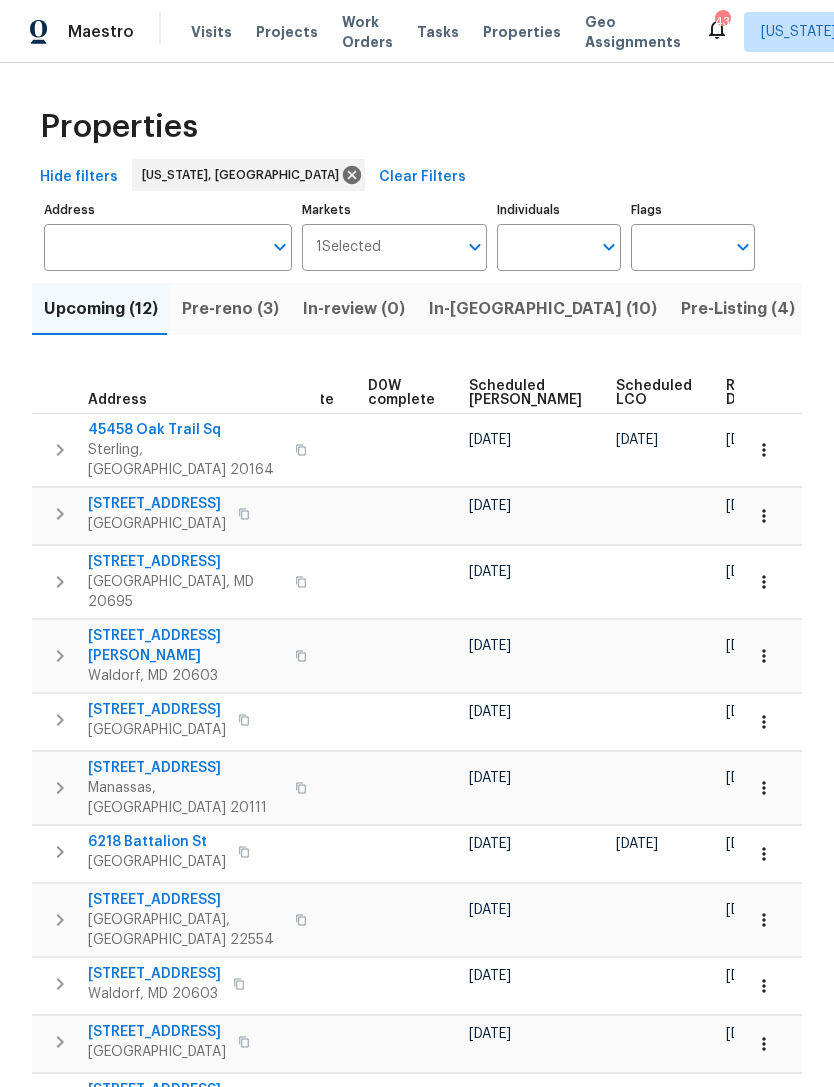 click on "Upcoming (12)" at bounding box center [101, 309] 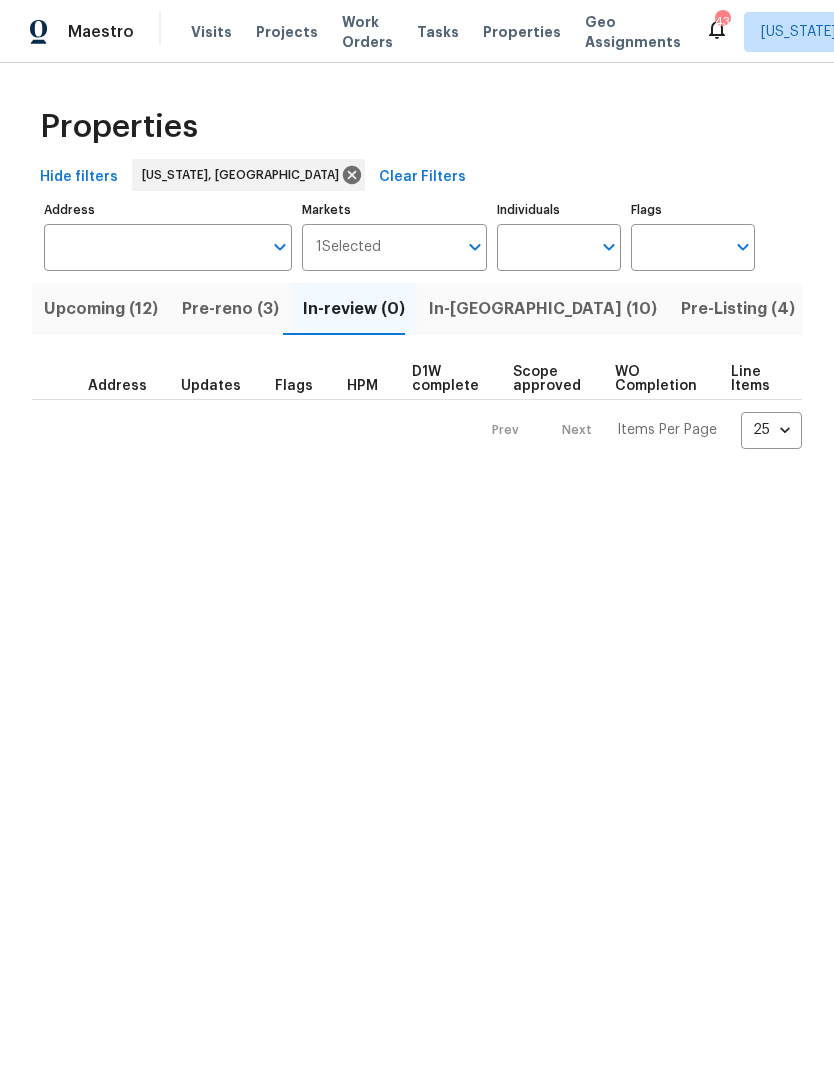 click on "Pre-reno (3)" at bounding box center [230, 309] 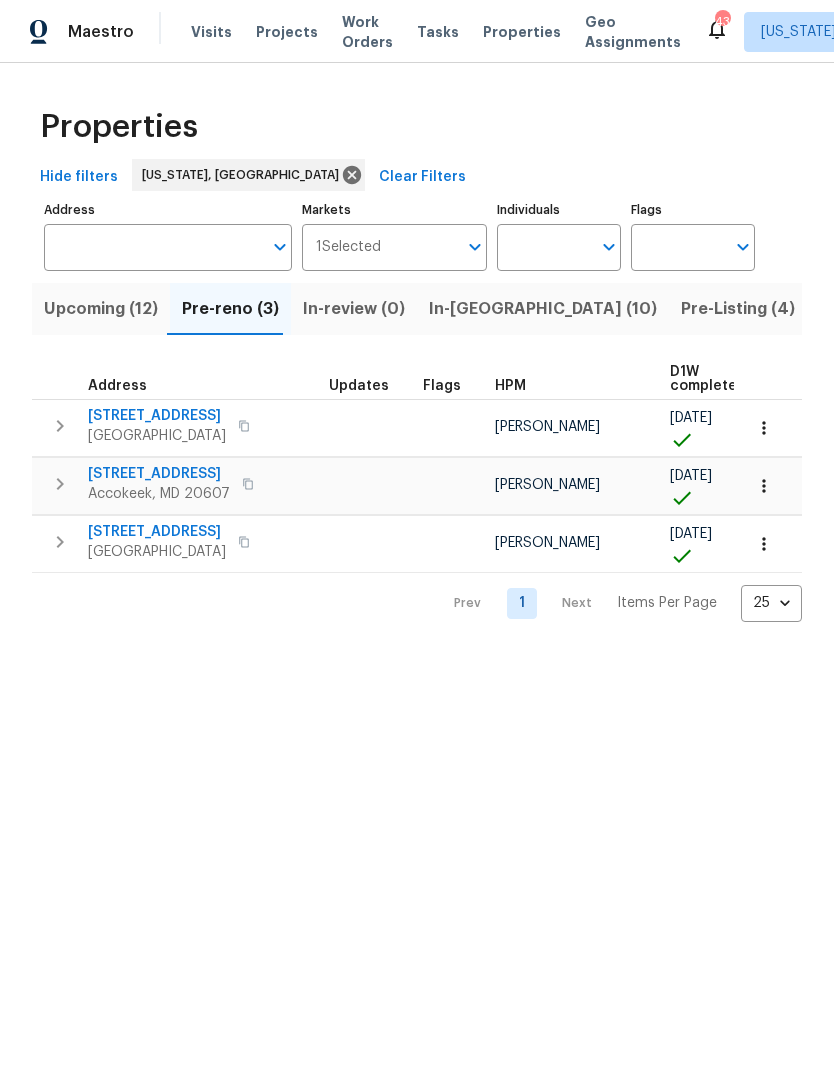 click on "In-reno (10)" at bounding box center (543, 309) 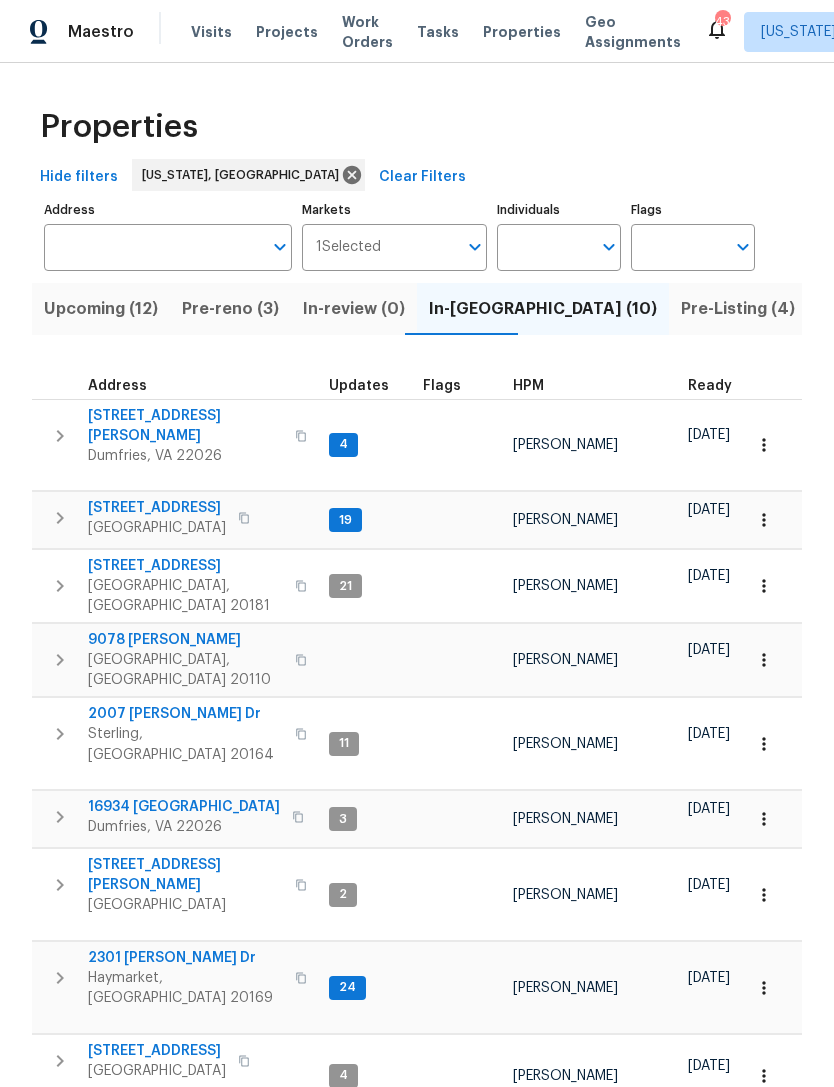 scroll, scrollTop: 0, scrollLeft: 0, axis: both 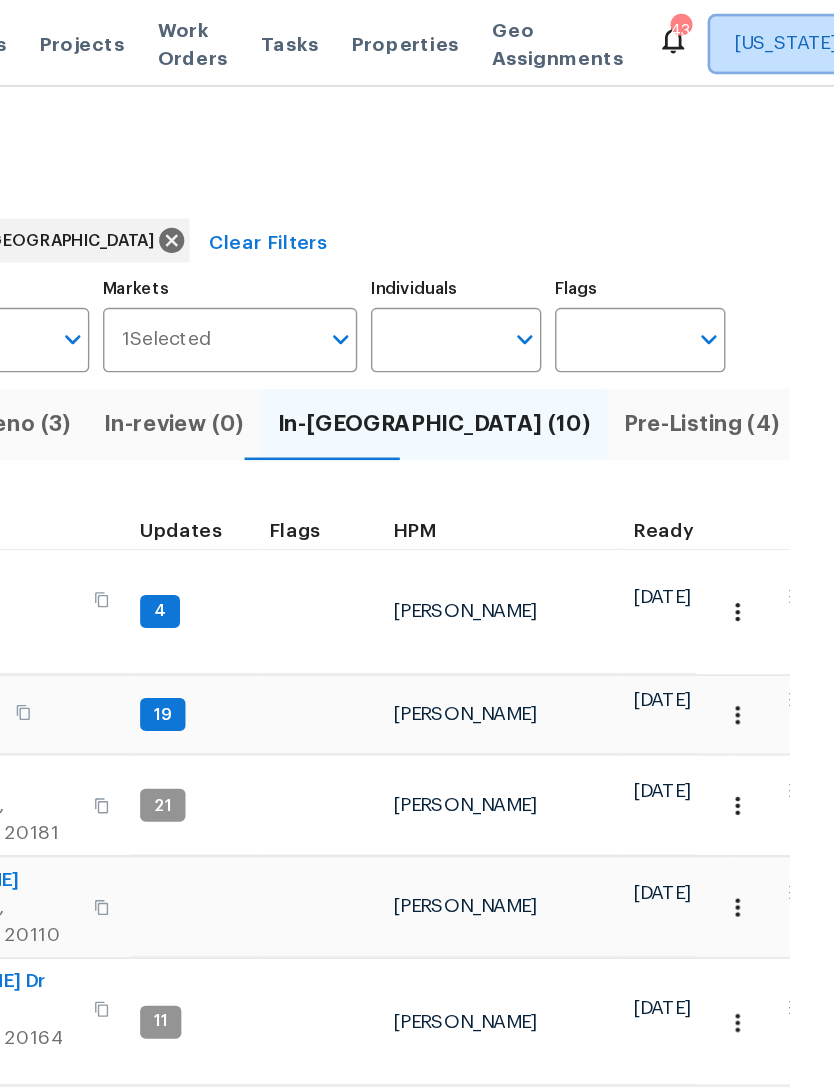 click on "[US_STATE], [GEOGRAPHIC_DATA]" at bounding box center [871, 32] 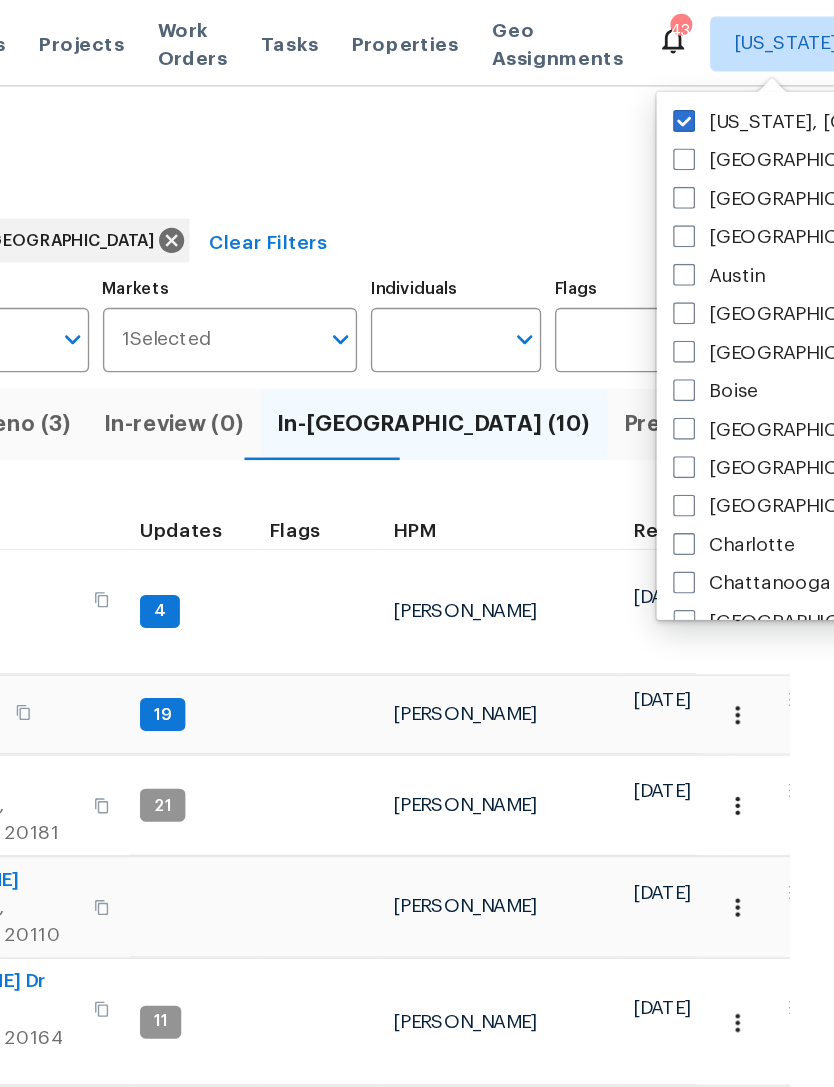 click at bounding box center [725, 368] 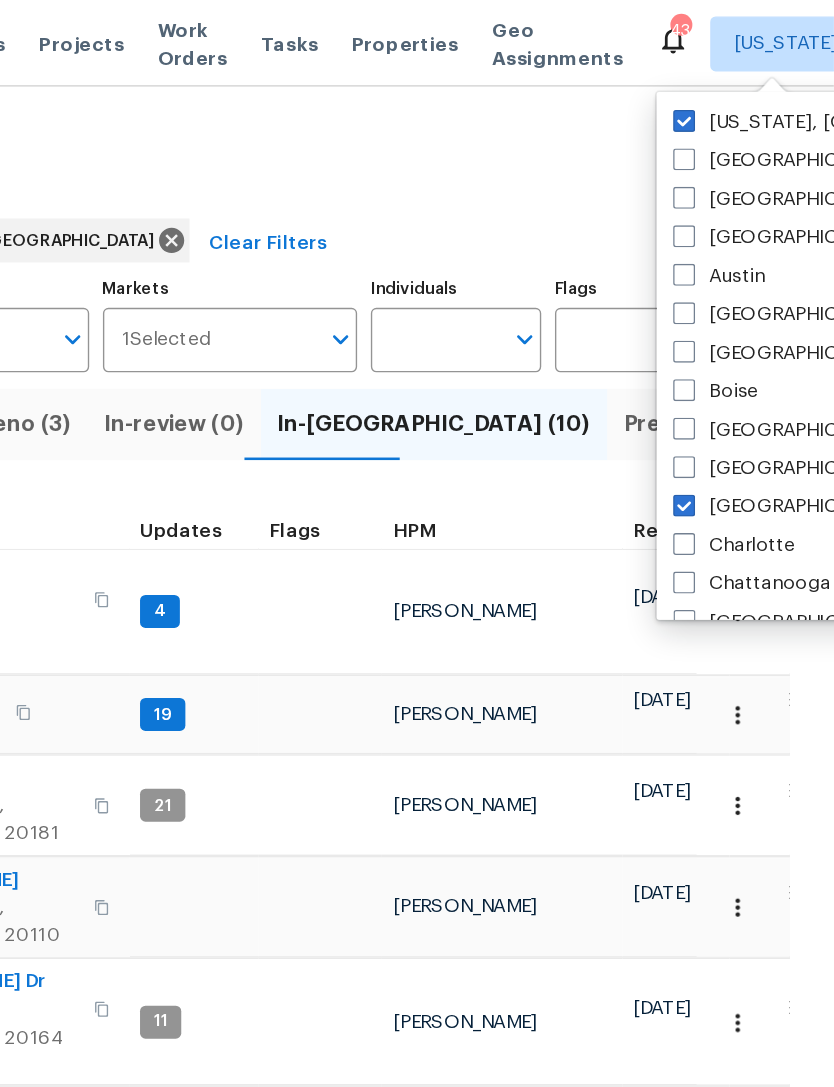 checkbox on "true" 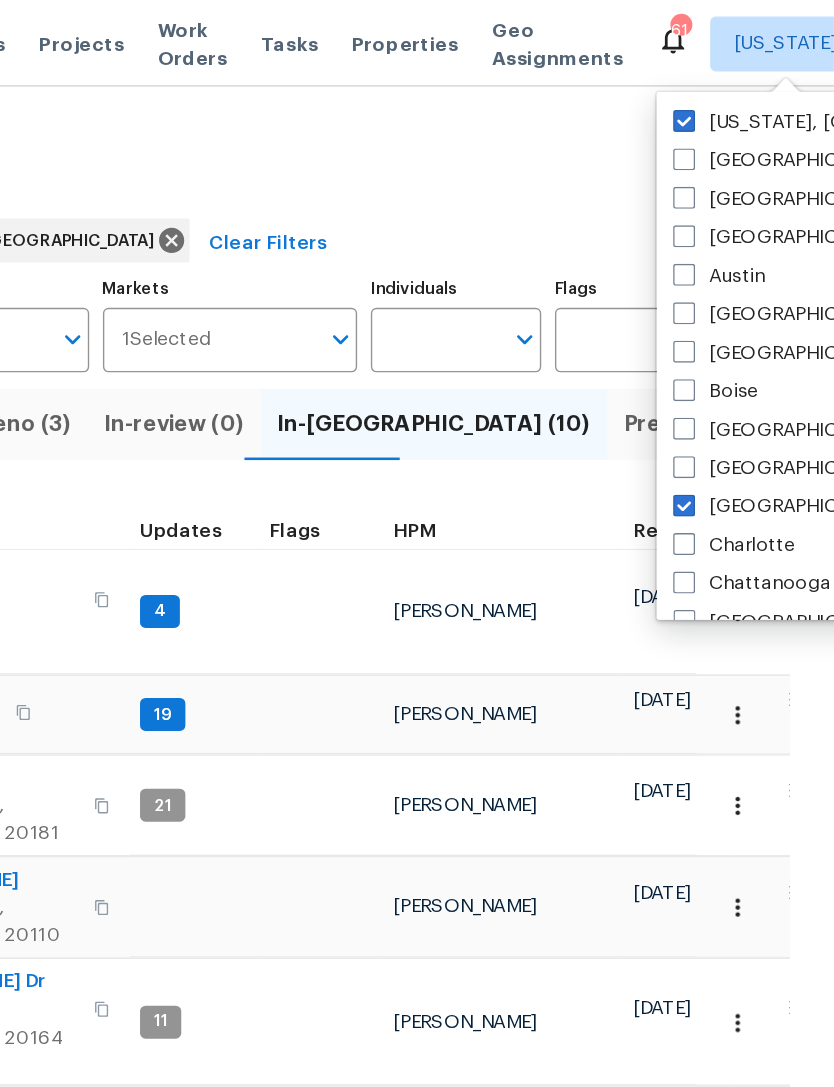 click on "[US_STATE], [GEOGRAPHIC_DATA]" at bounding box center (840, 89) 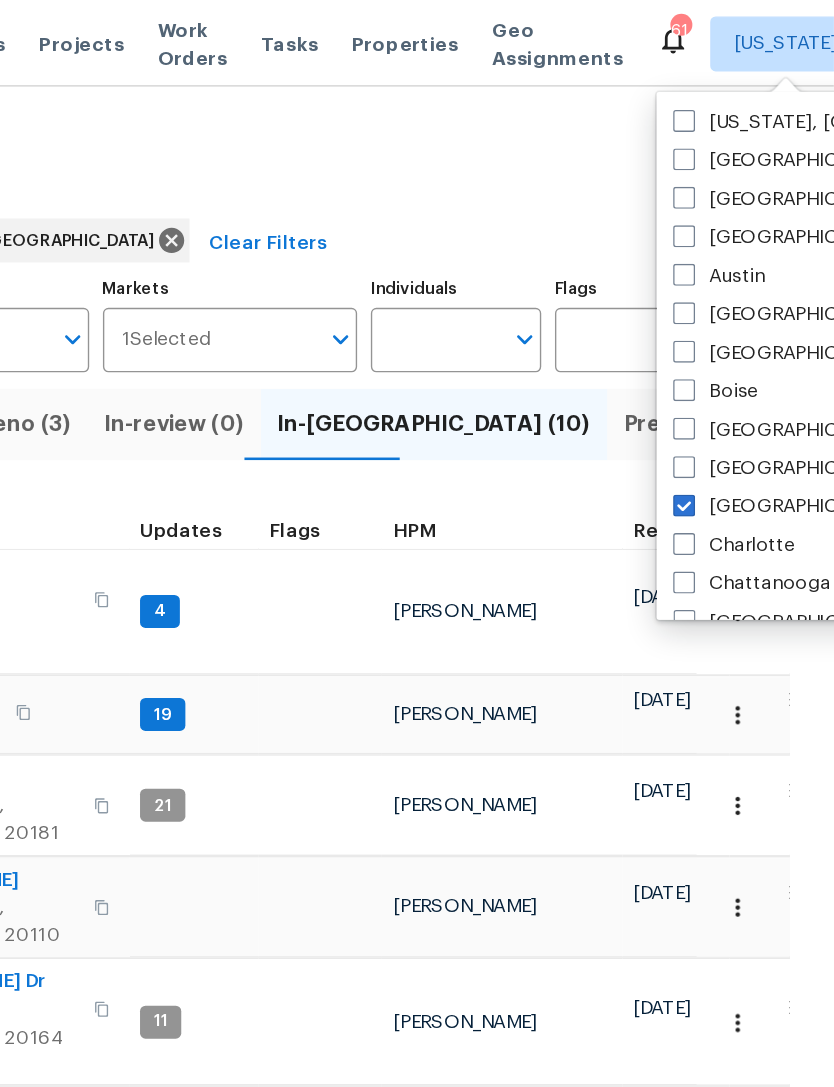 checkbox on "false" 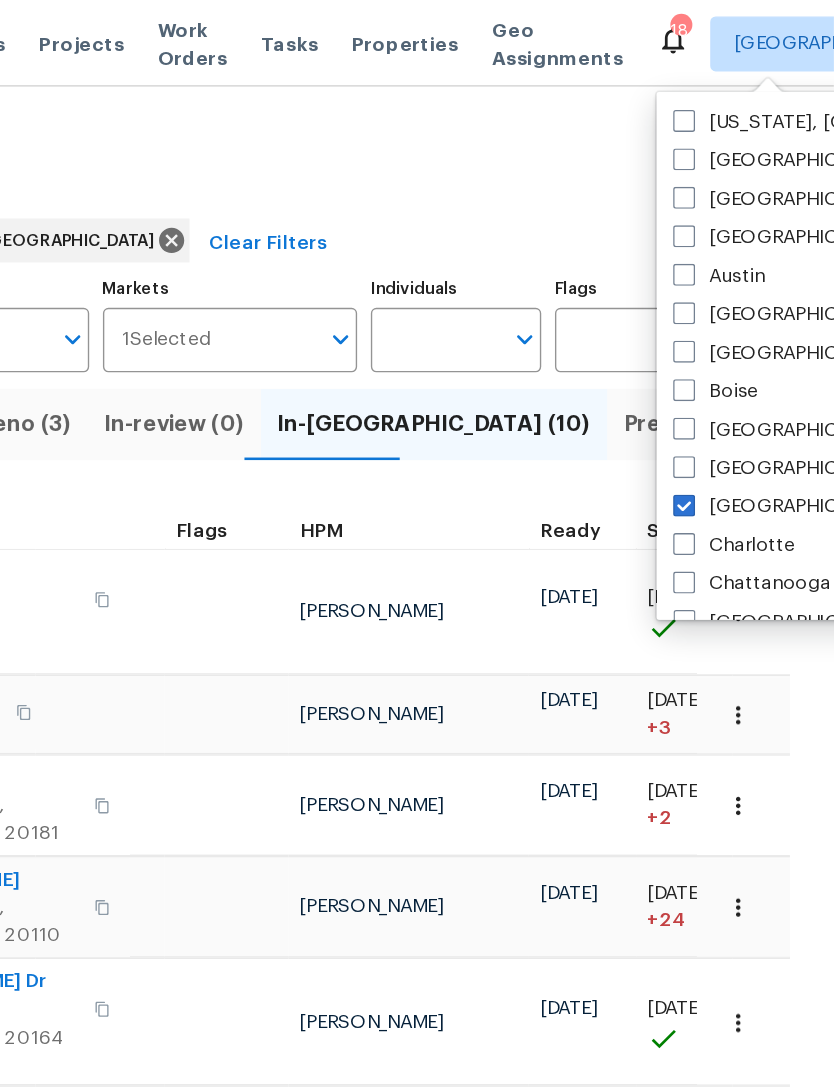 scroll, scrollTop: 0, scrollLeft: 71, axis: horizontal 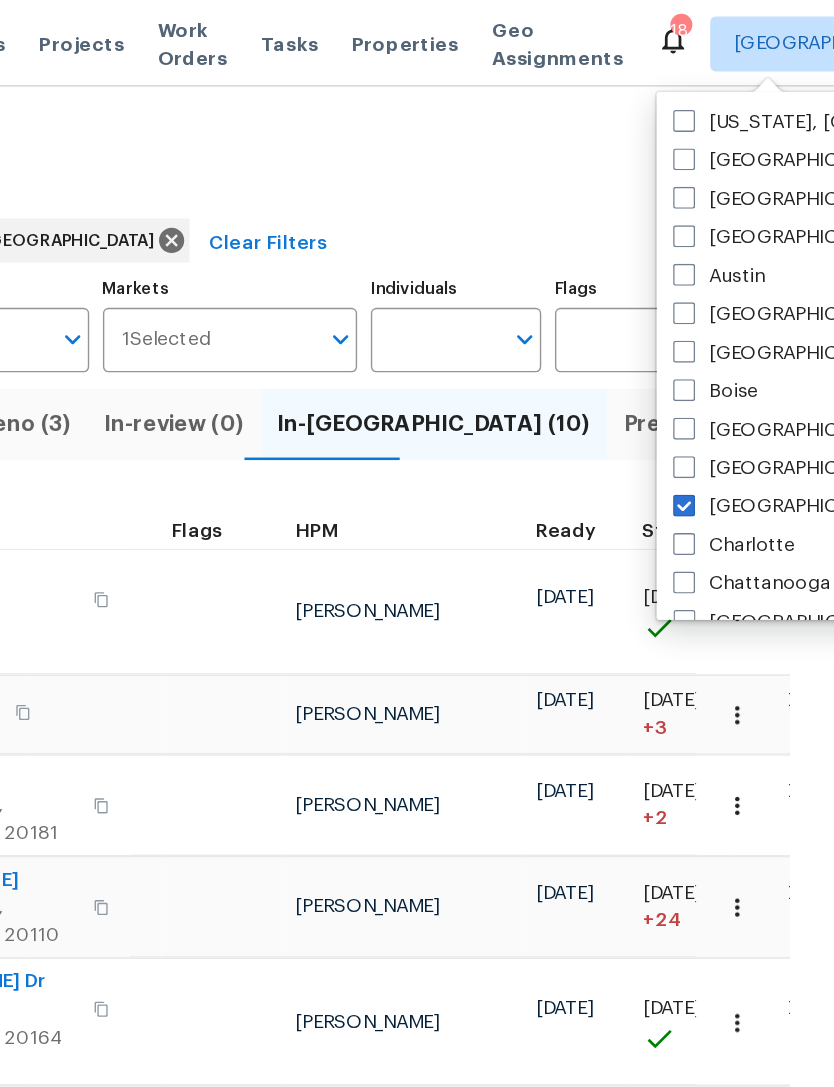 click on "Properties" at bounding box center [417, 127] 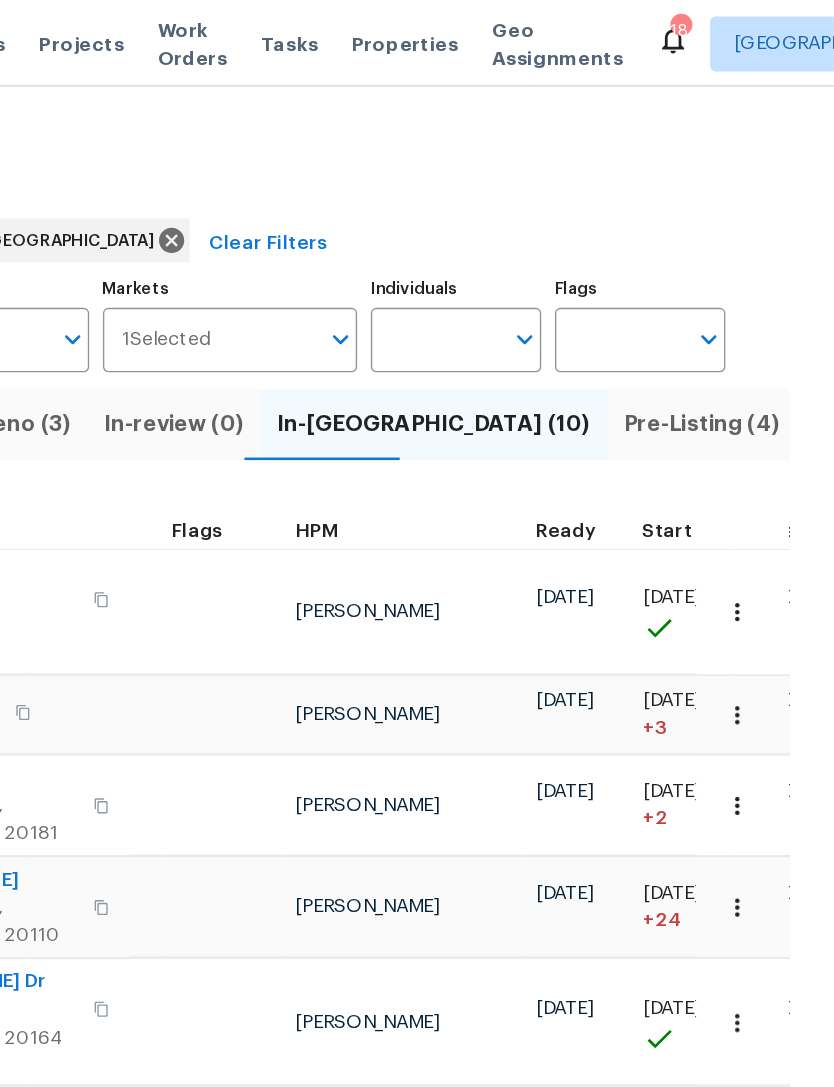 click on "Properties" at bounding box center (417, 127) 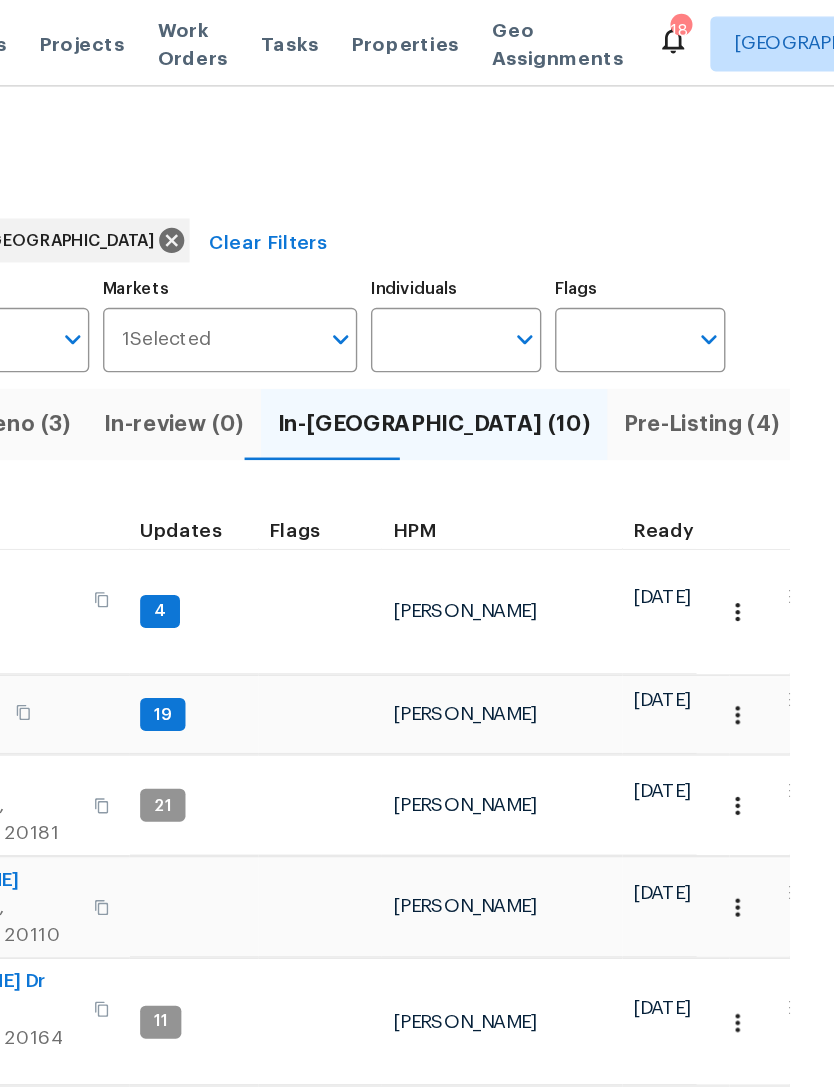 scroll, scrollTop: 0, scrollLeft: 0, axis: both 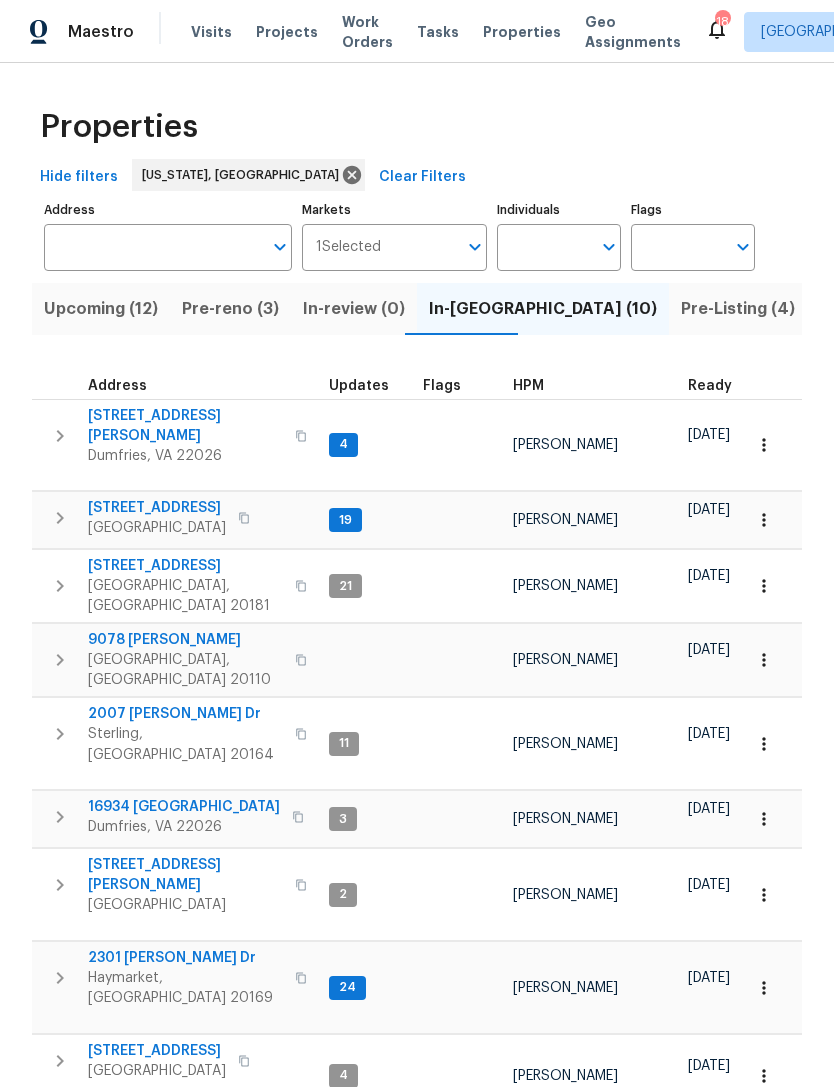 click on "Visits" at bounding box center [211, 32] 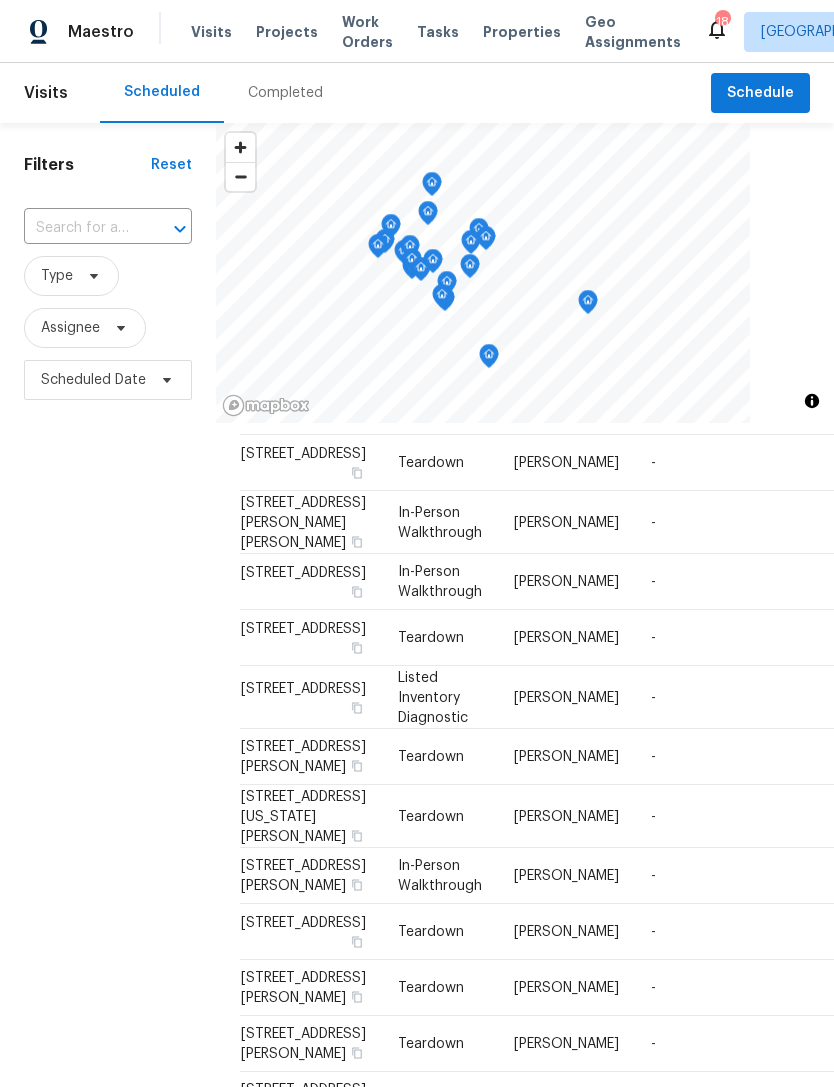 scroll, scrollTop: 772, scrollLeft: 0, axis: vertical 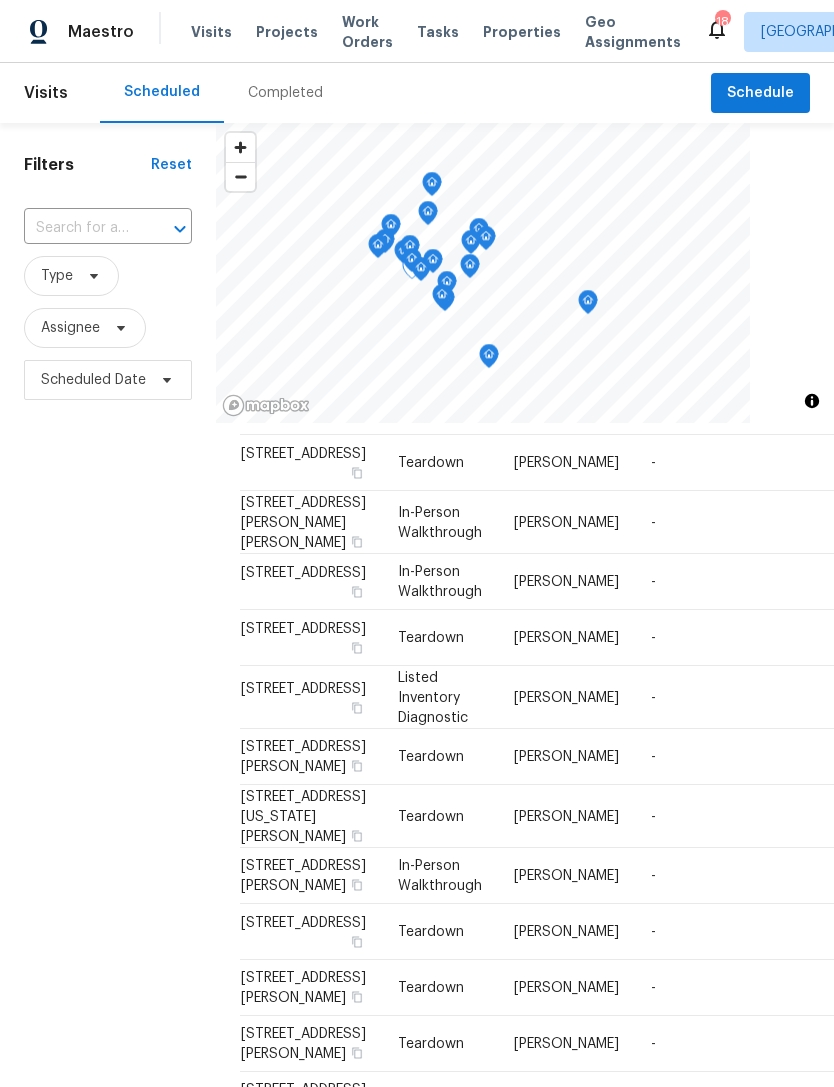 click 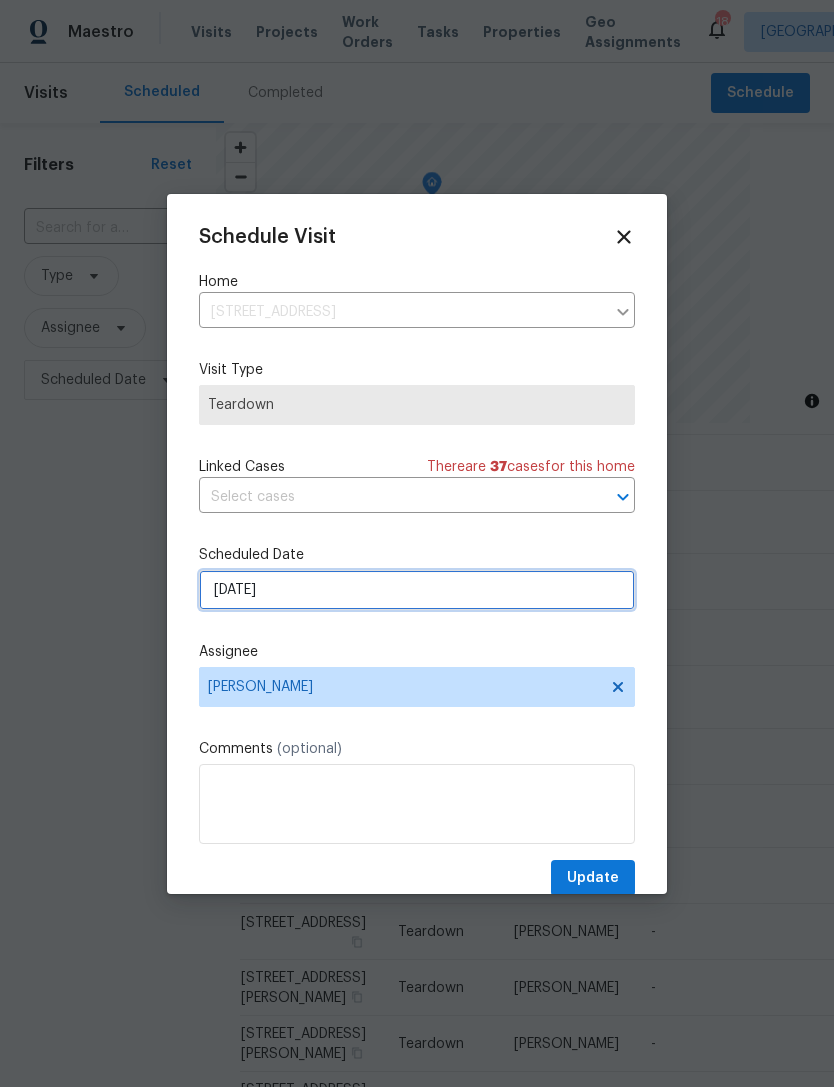 click on "7/27/2025" at bounding box center (417, 590) 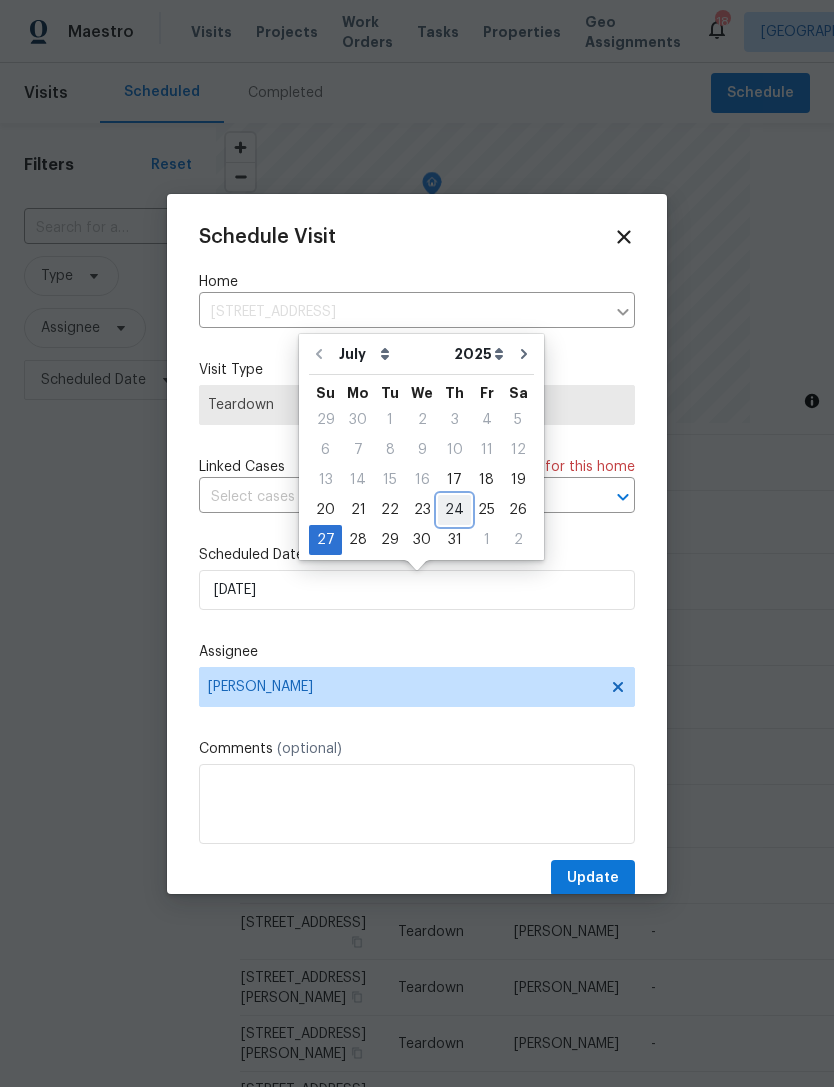 click on "24" at bounding box center [454, 510] 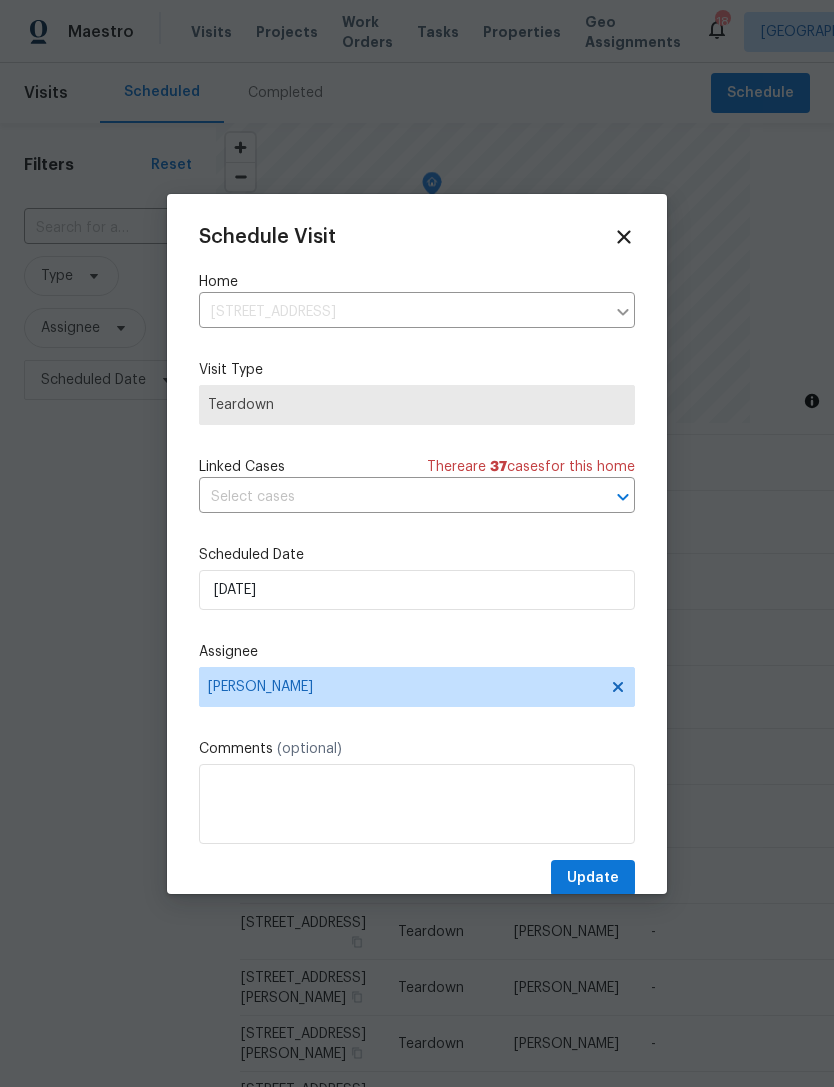 type on "7/24/2025" 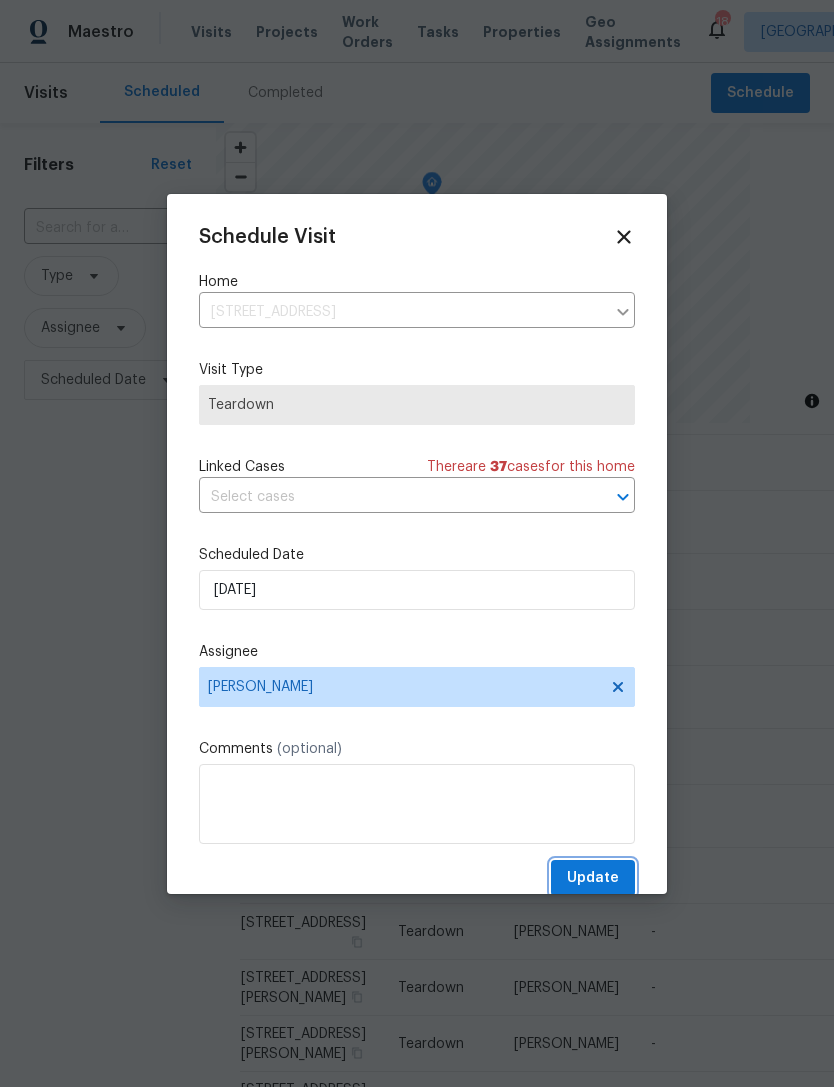 click on "Update" at bounding box center (593, 878) 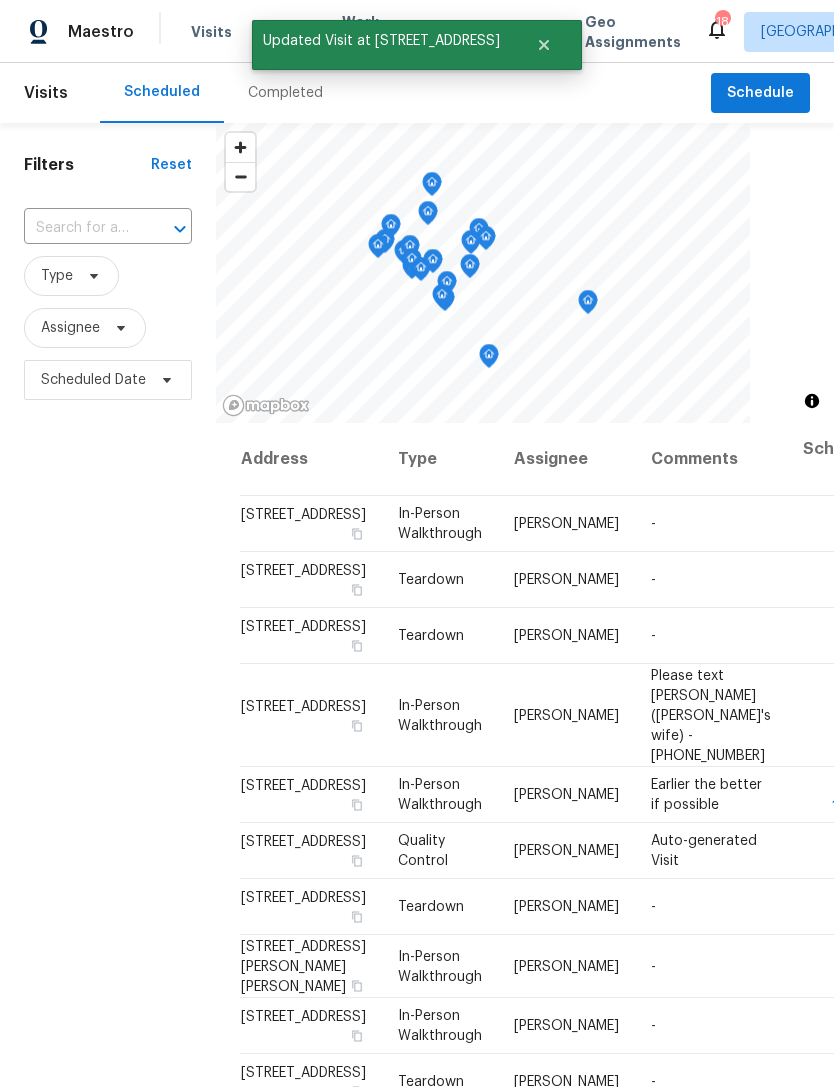 scroll, scrollTop: 0, scrollLeft: 0, axis: both 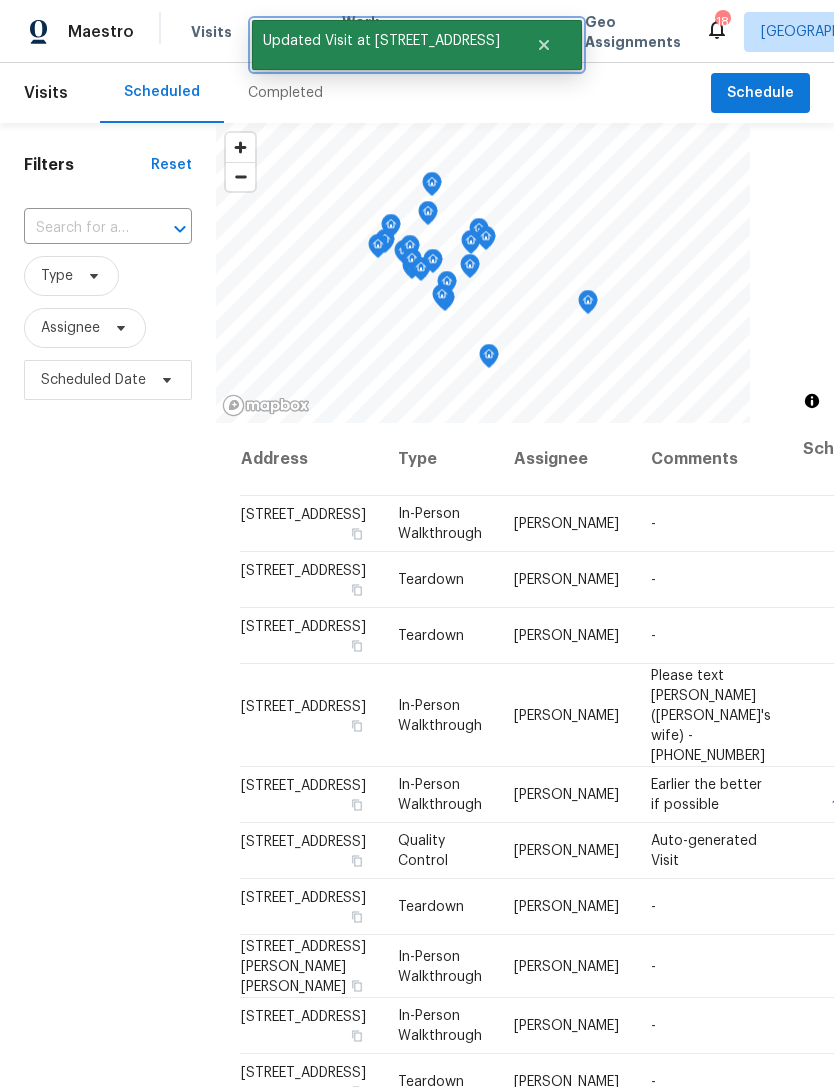 click 